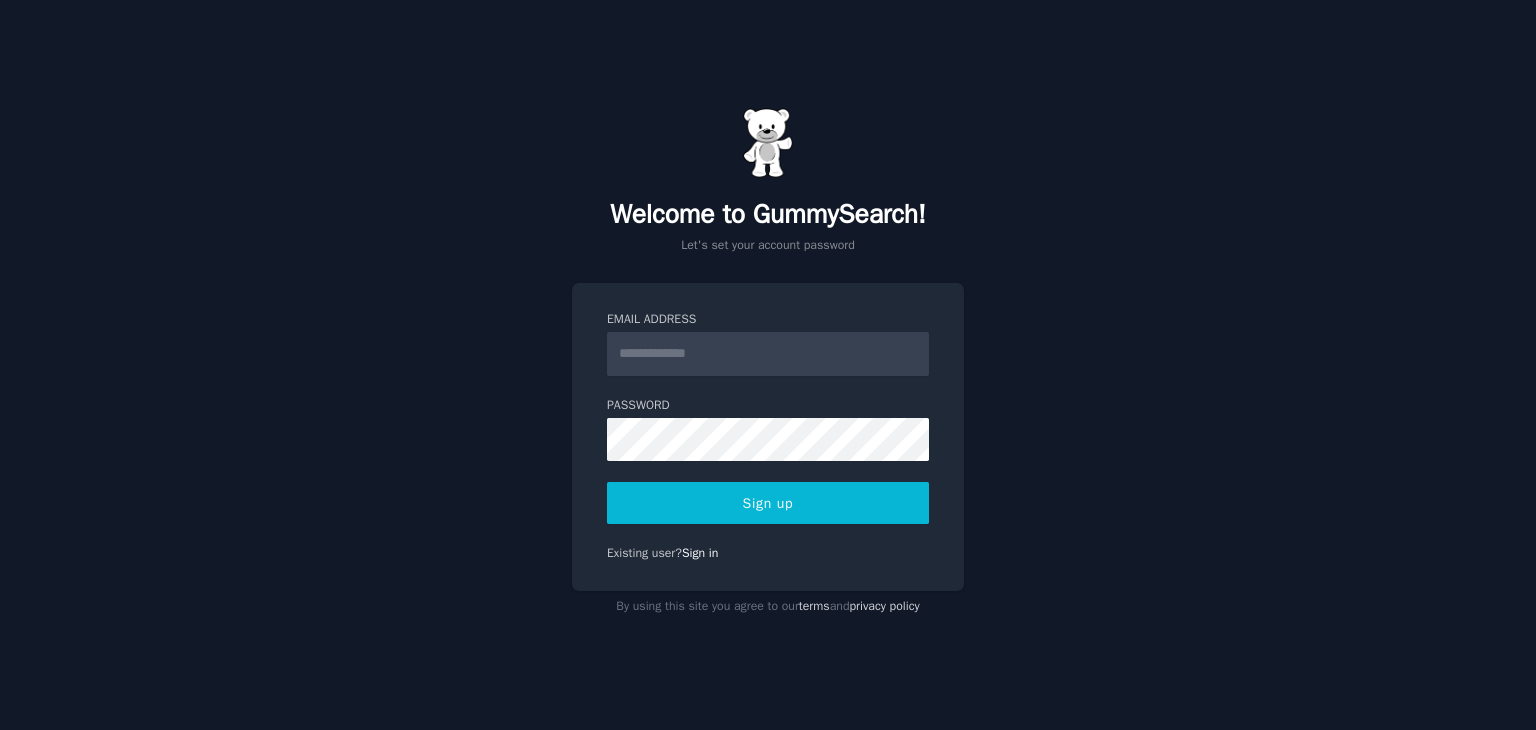 scroll, scrollTop: 0, scrollLeft: 0, axis: both 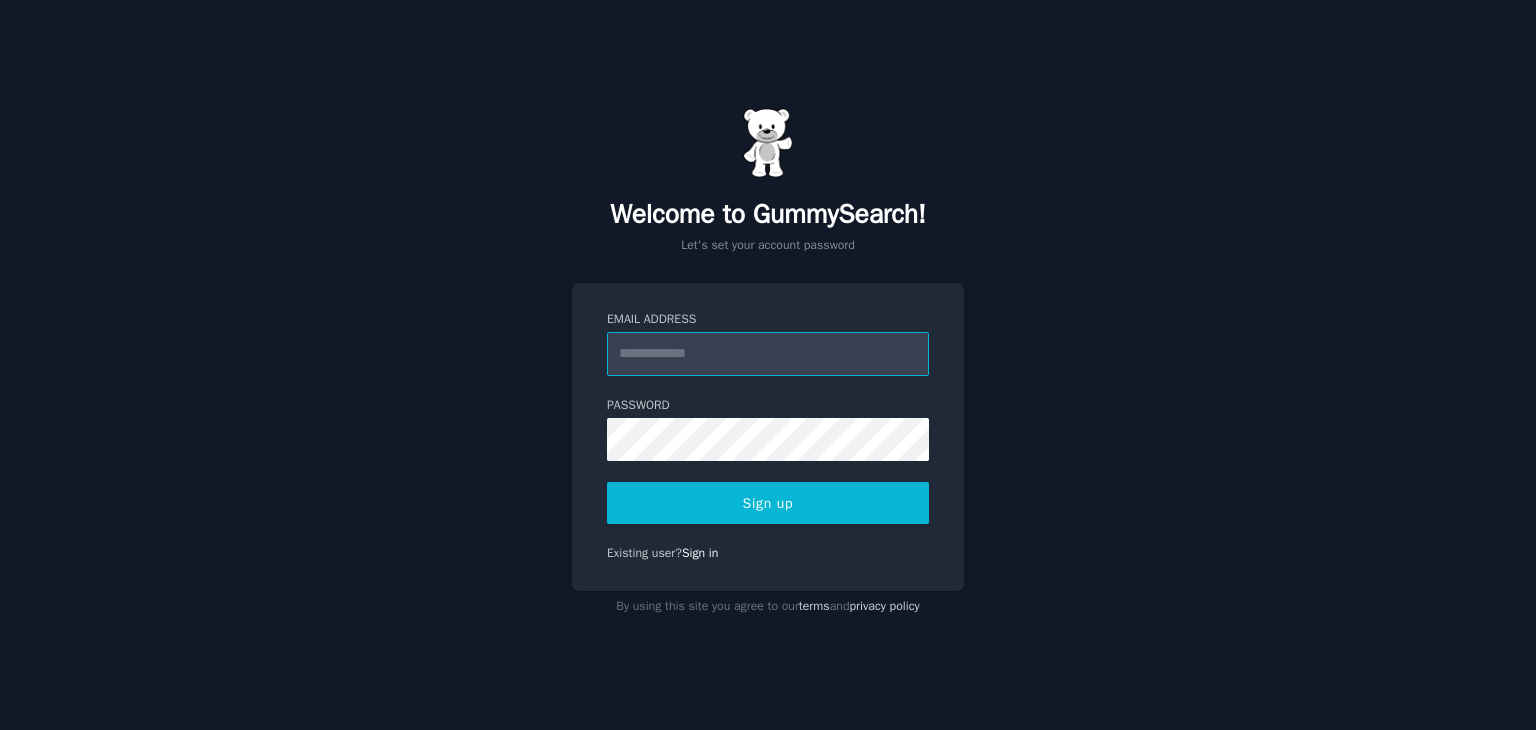click on "Email Address" at bounding box center [768, 354] 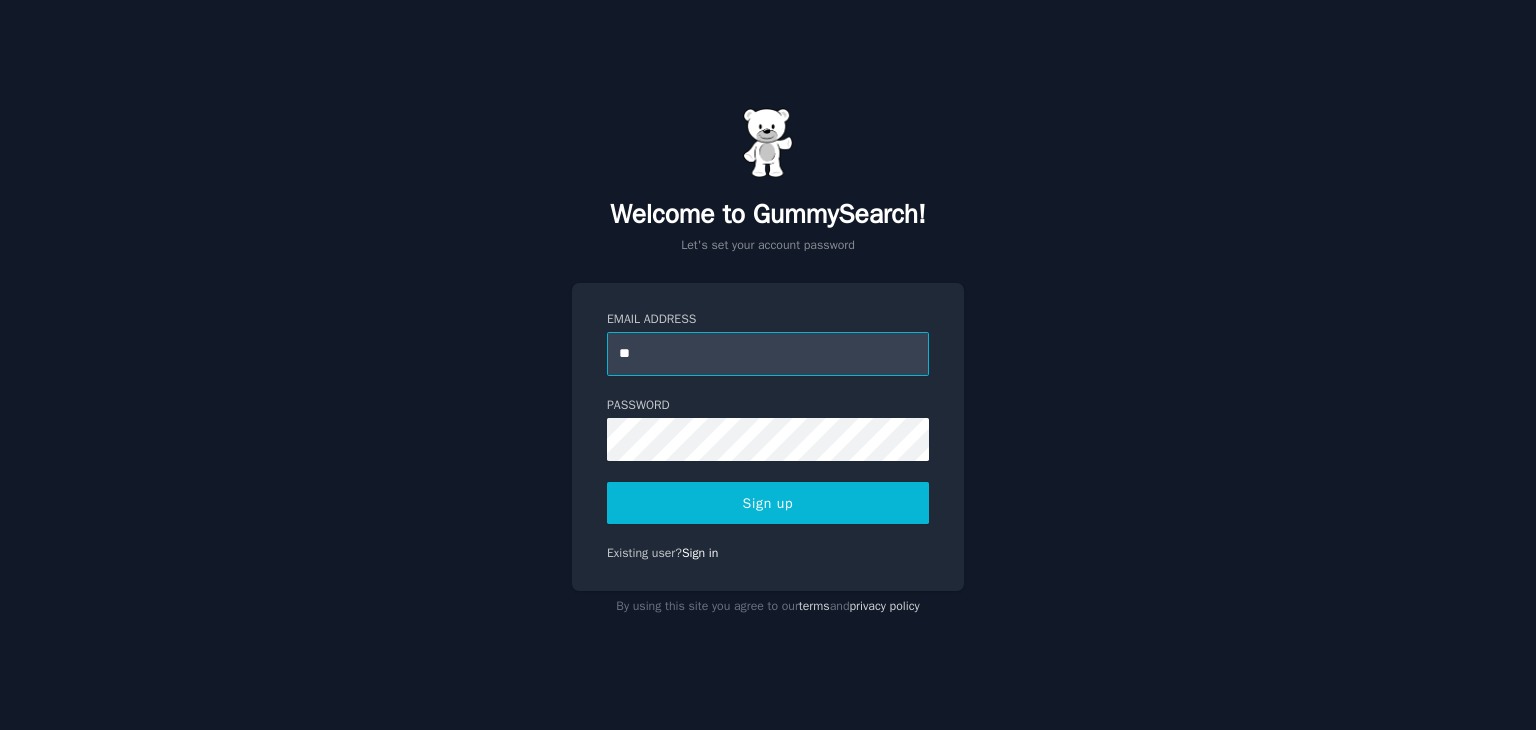 type on "*" 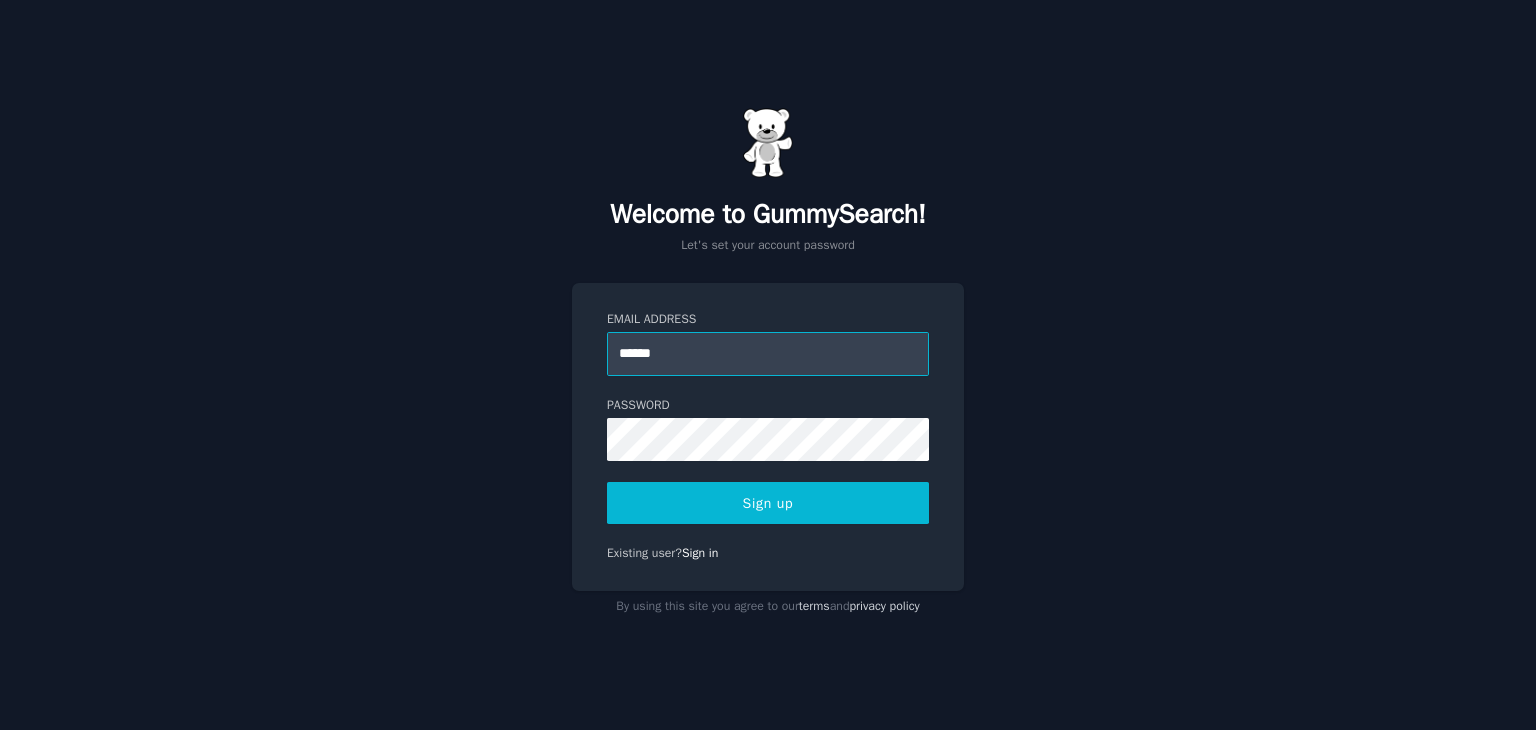 click on "******" at bounding box center (768, 354) 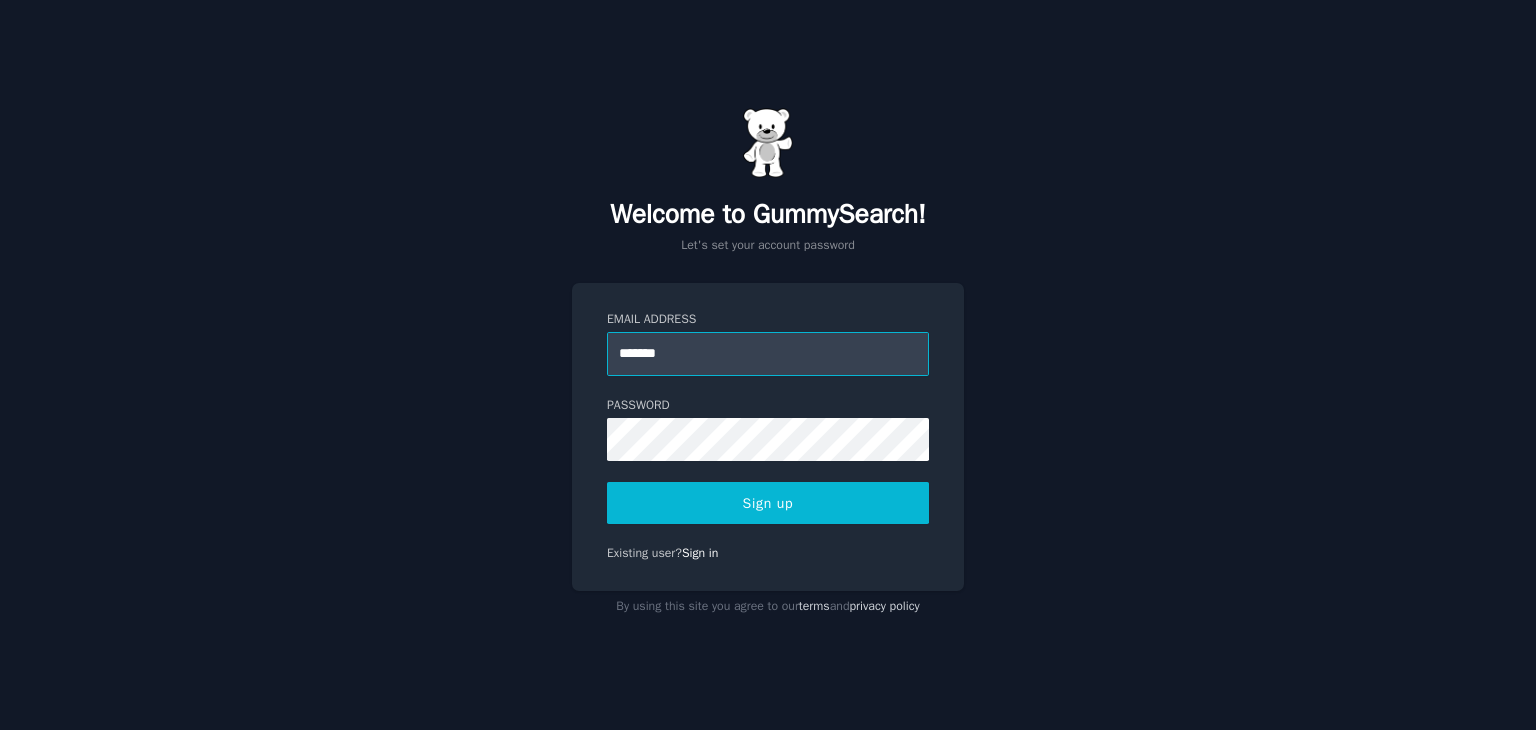 type on "**********" 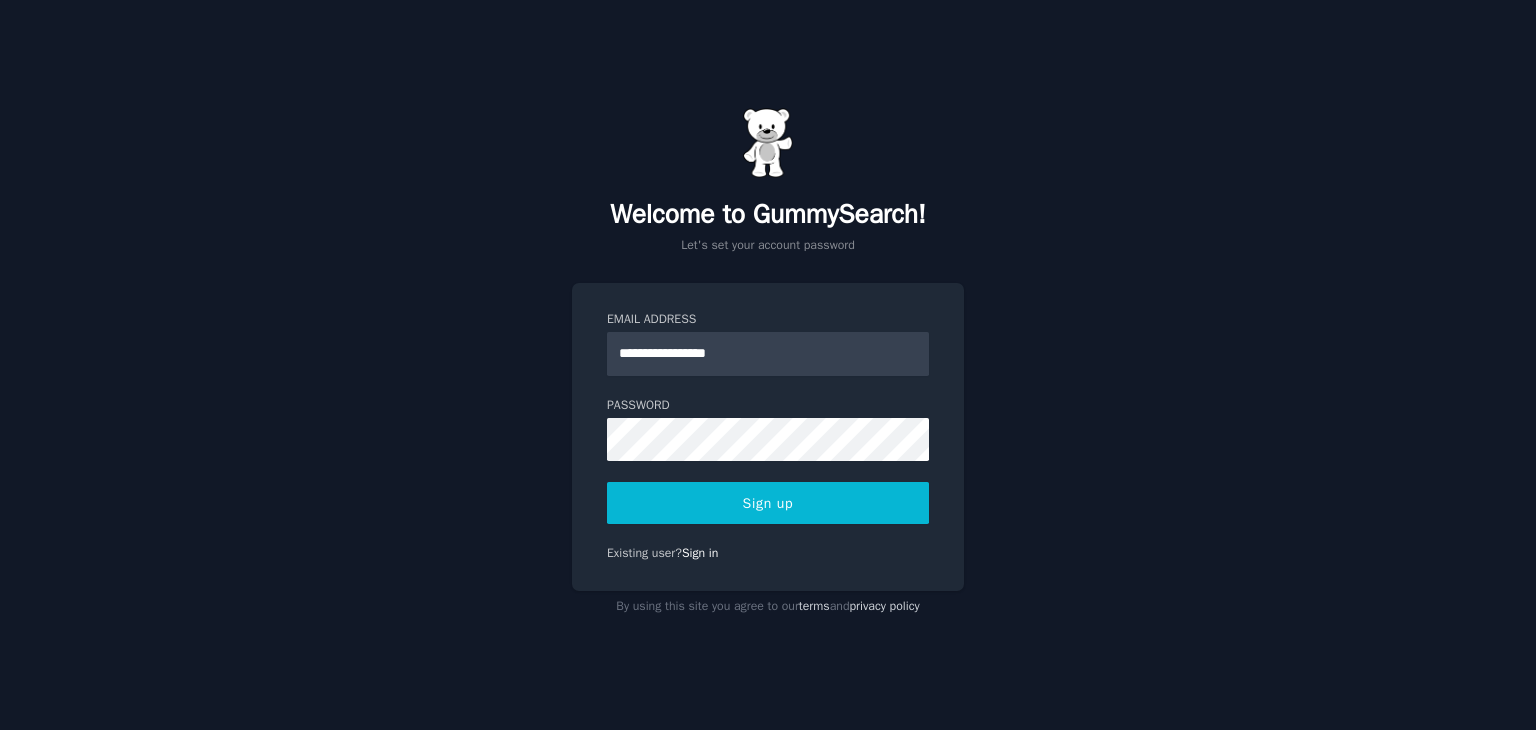 click on "Sign up" at bounding box center [768, 503] 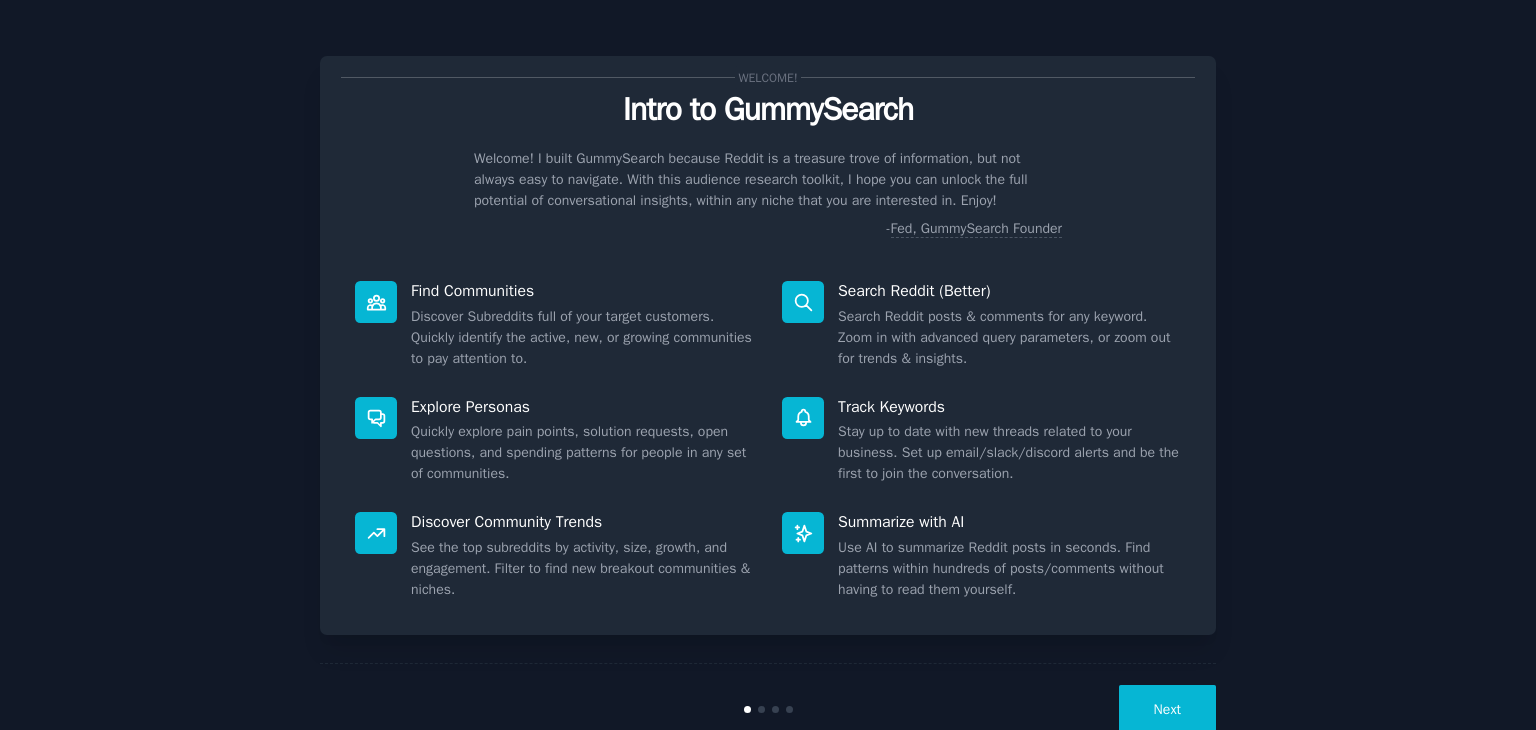 scroll, scrollTop: 0, scrollLeft: 0, axis: both 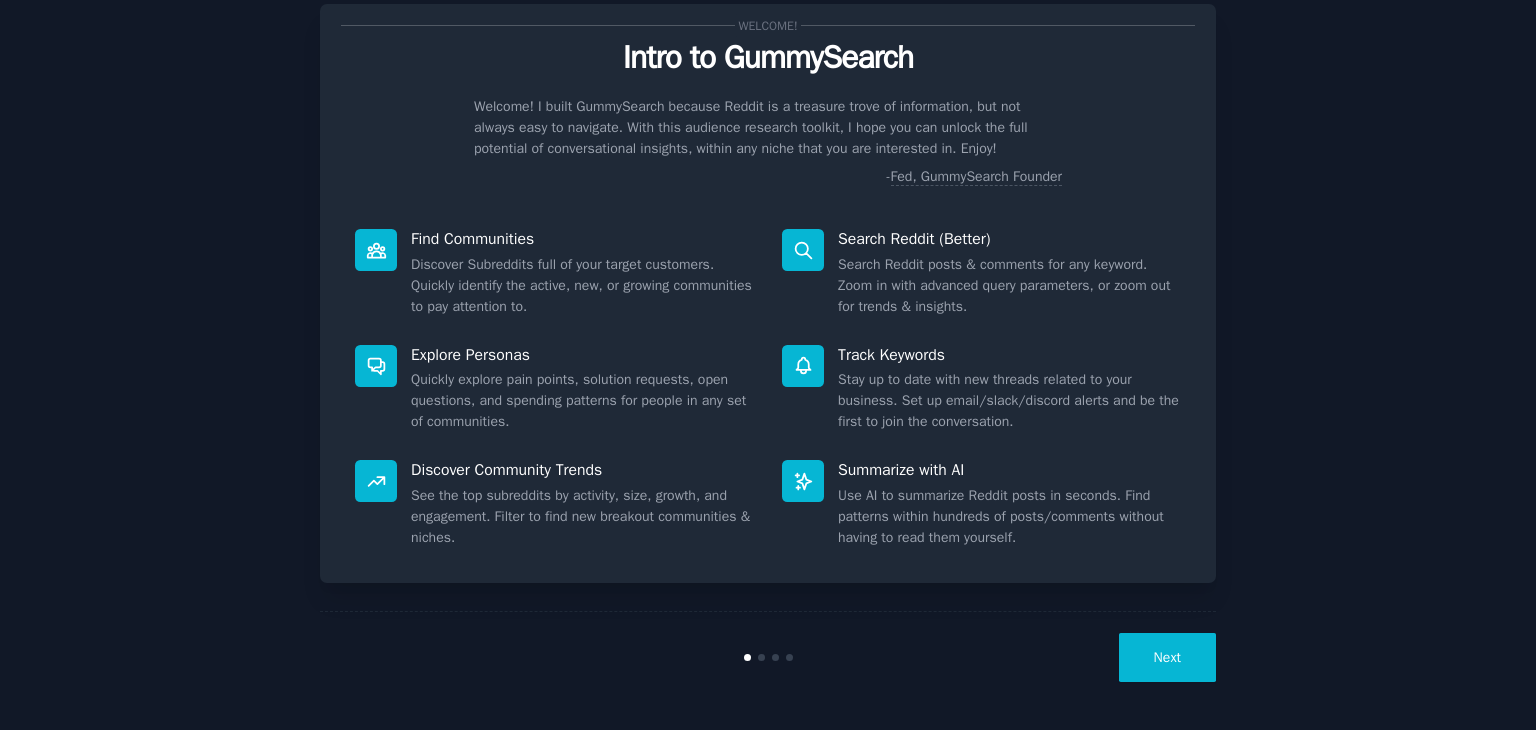 click on "Next" at bounding box center (1167, 657) 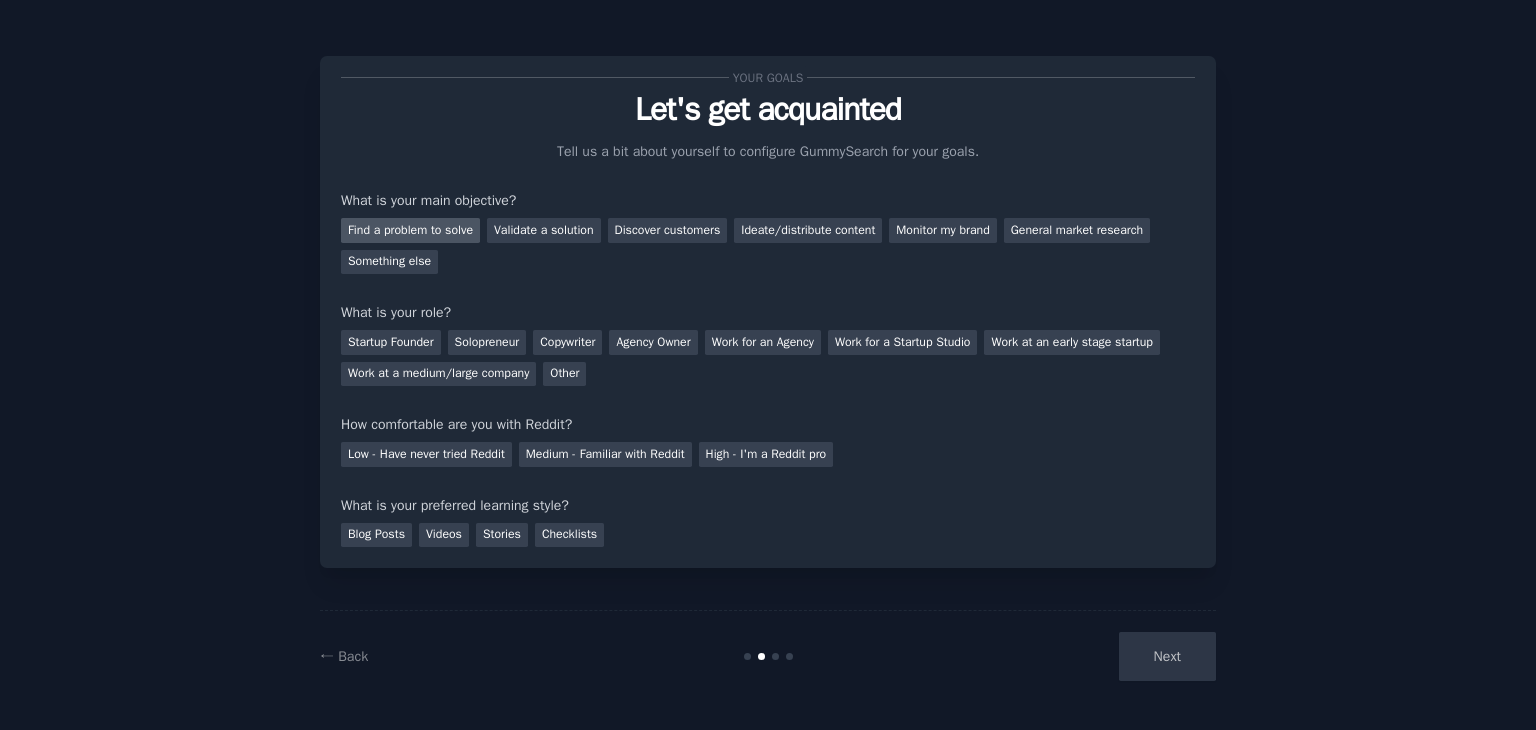 click on "Find a problem to solve" at bounding box center (410, 230) 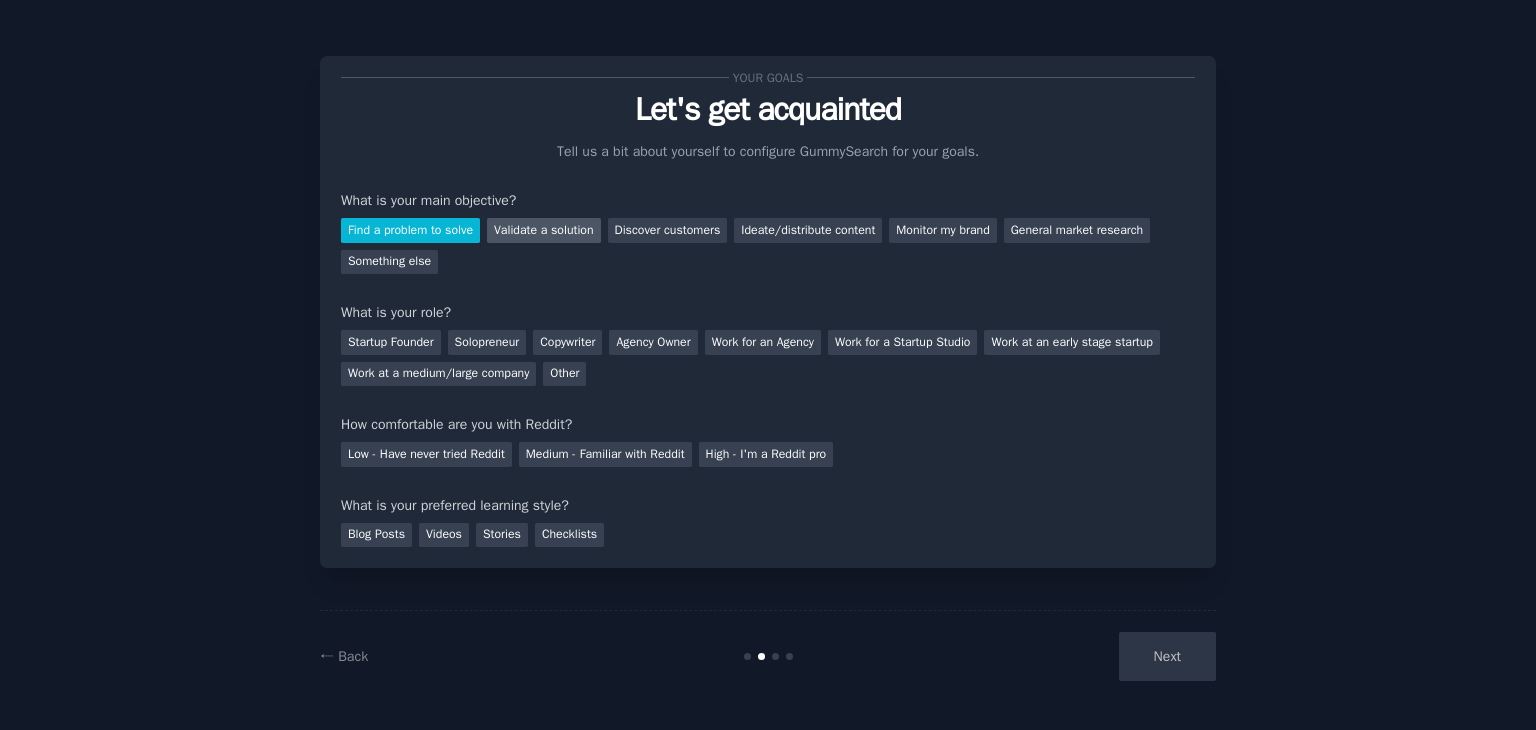 click on "Validate a solution" at bounding box center [544, 230] 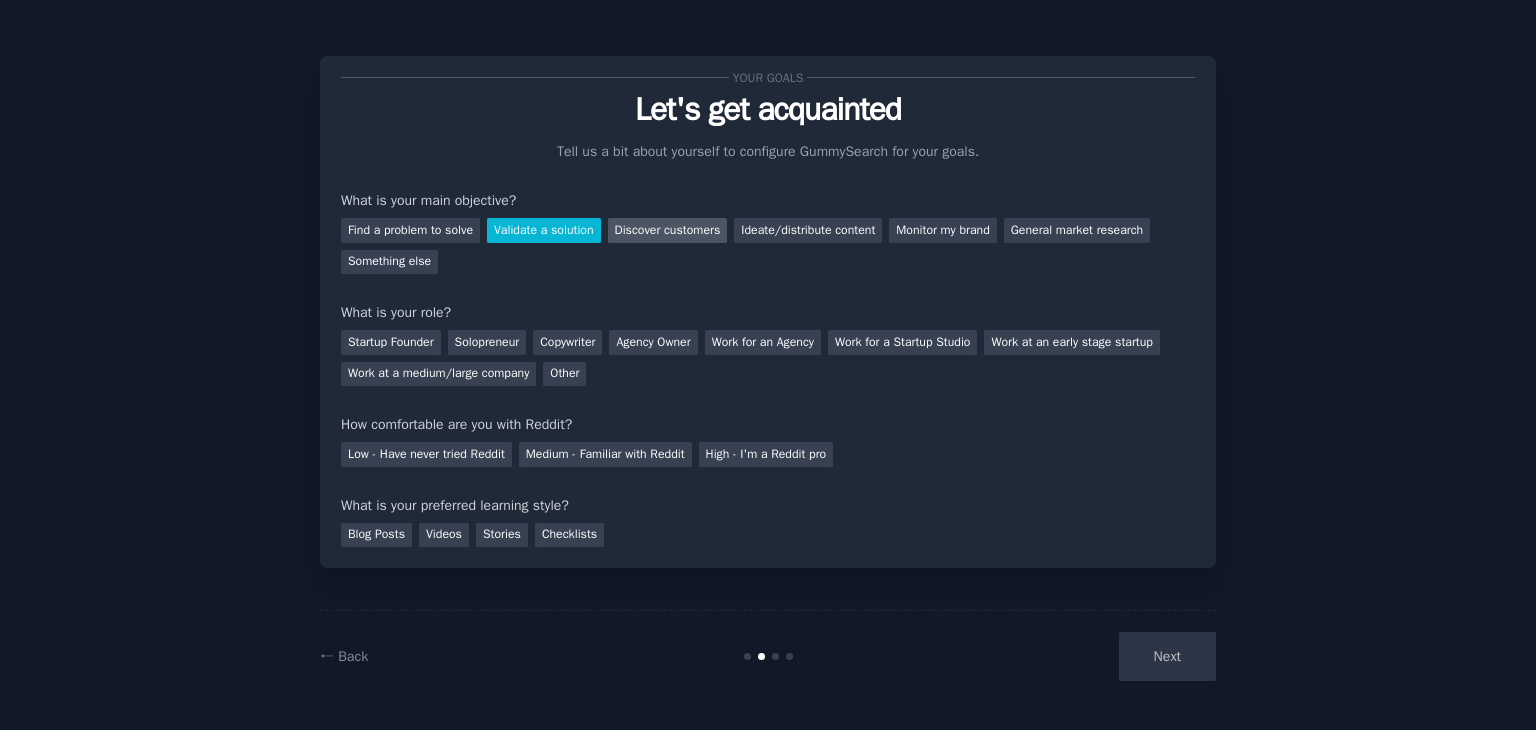 click on "Discover customers" at bounding box center (668, 230) 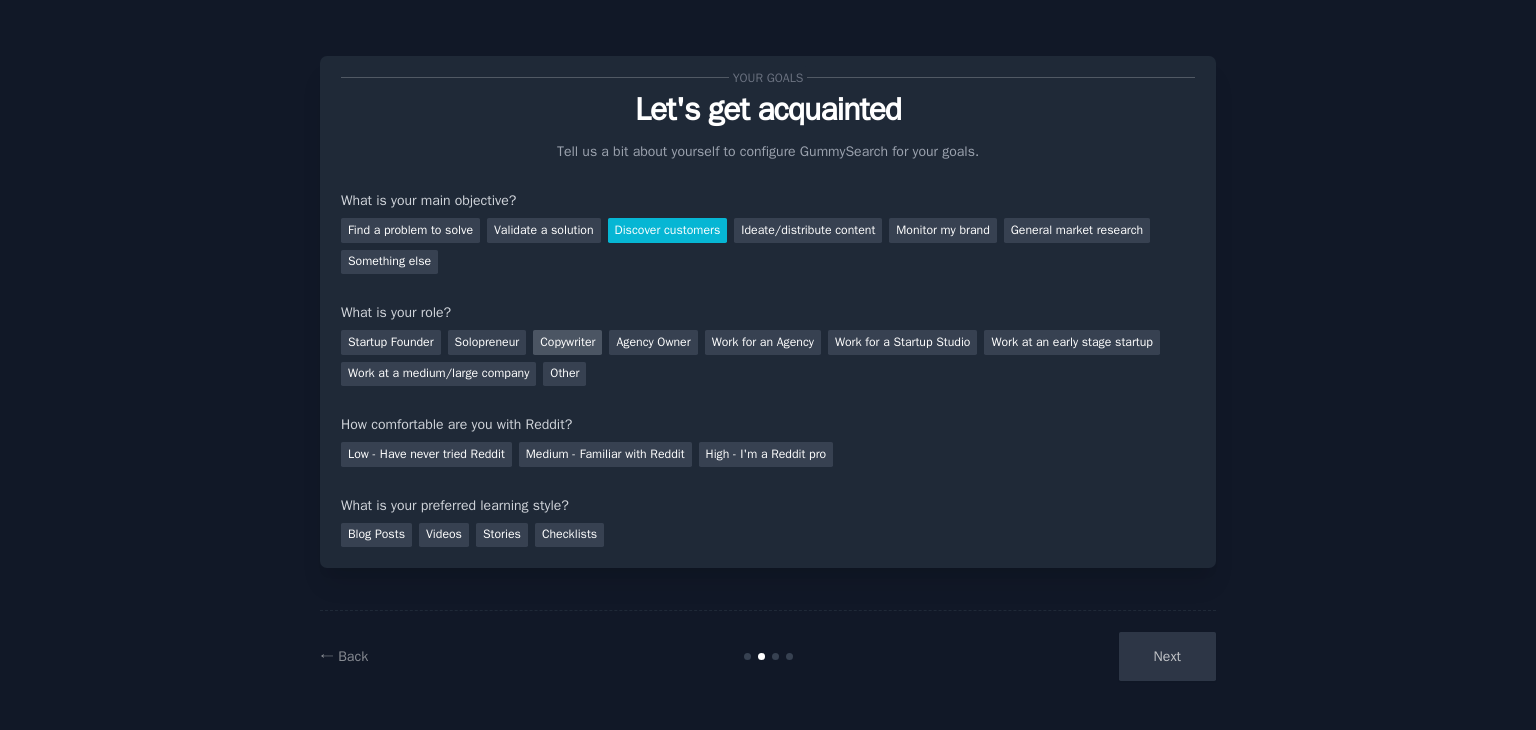 click on "Copywriter" at bounding box center [567, 342] 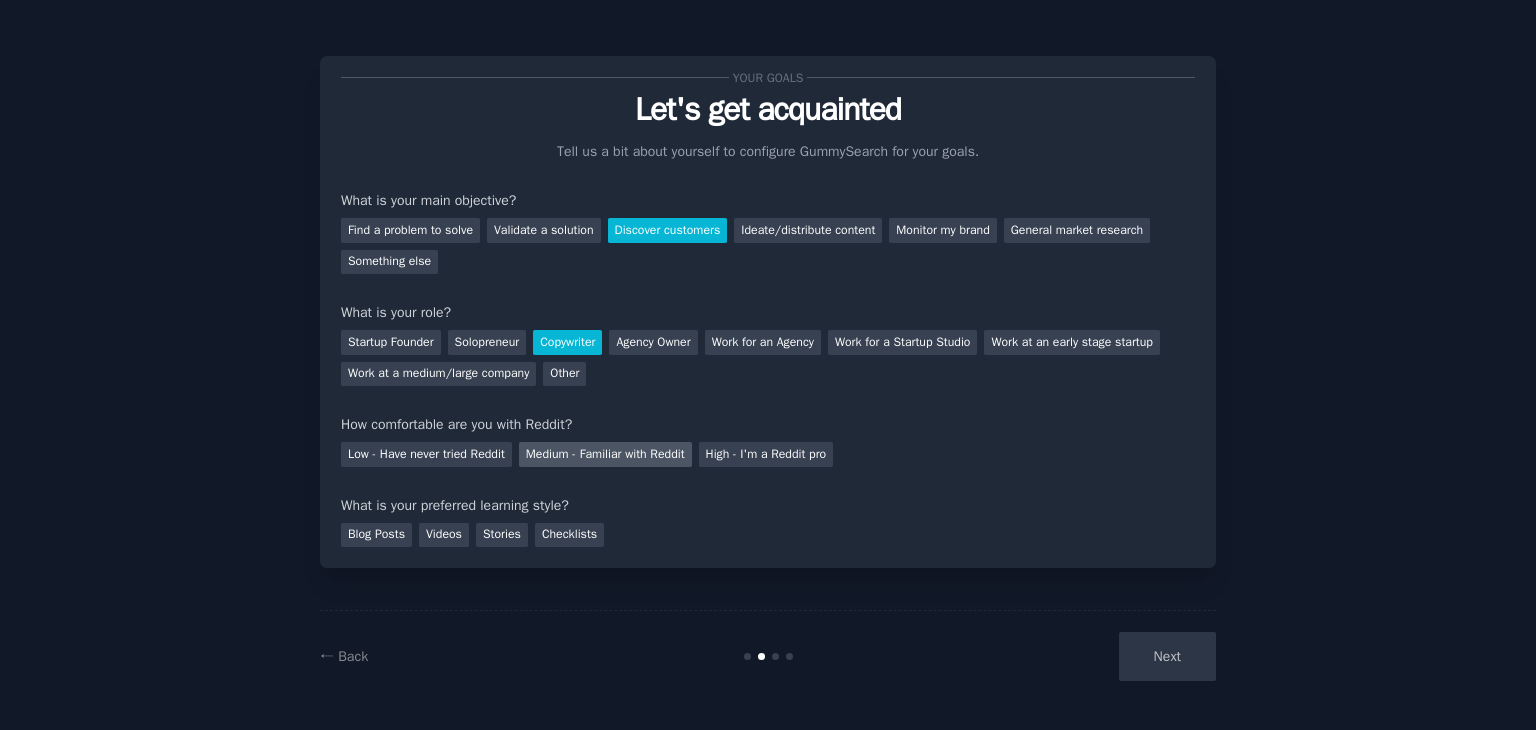 click on "Medium - Familiar with Reddit" at bounding box center [605, 454] 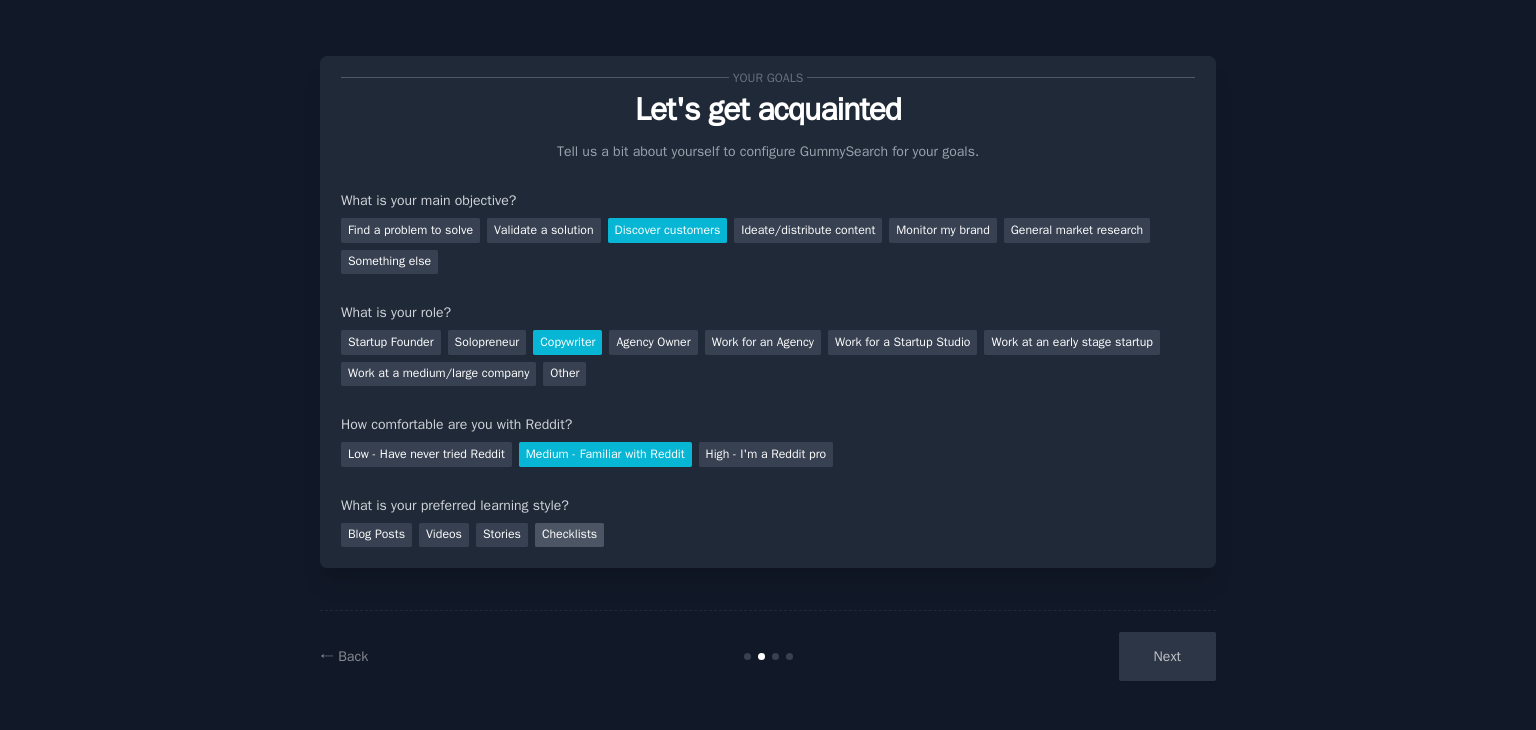 click on "Checklists" at bounding box center (569, 535) 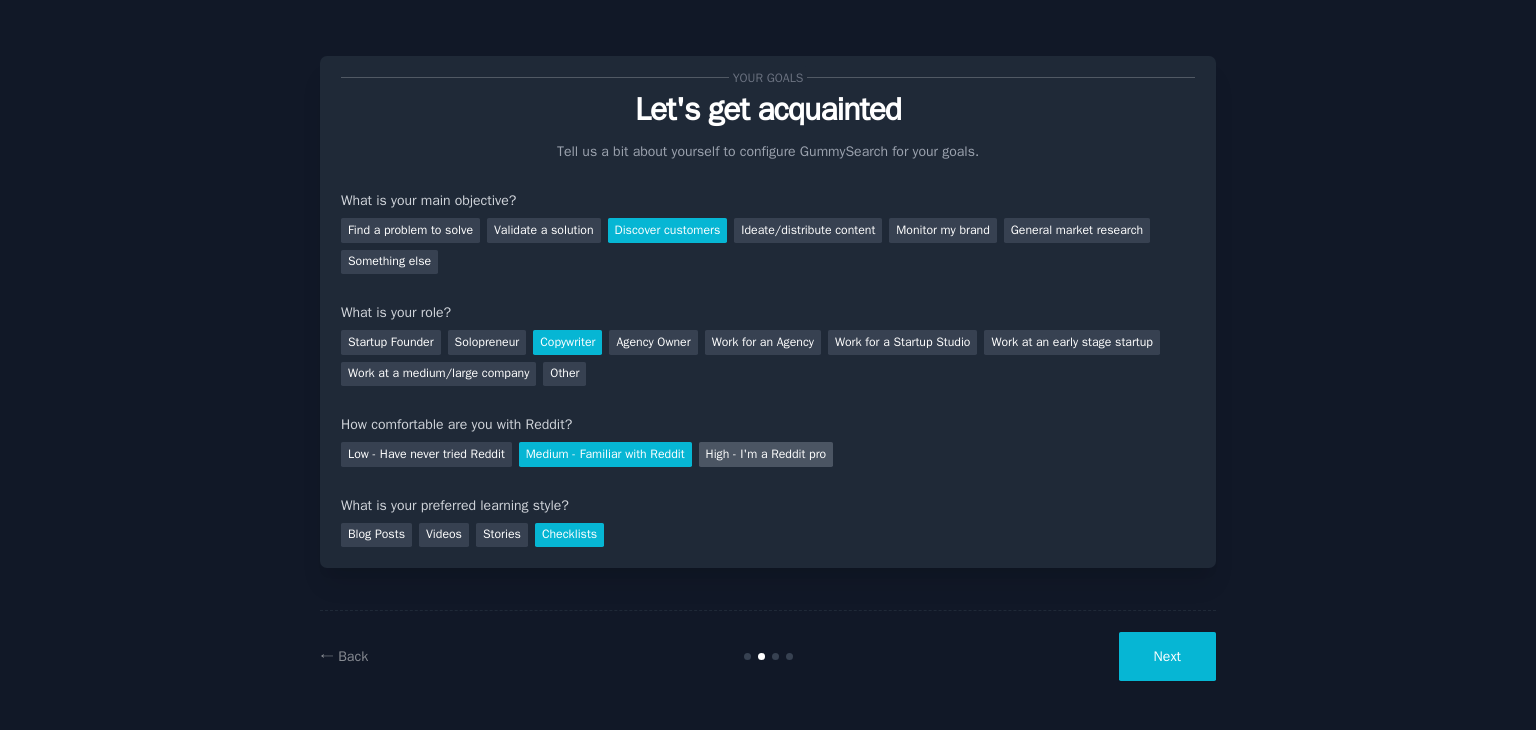 click on "High - I'm a Reddit pro" at bounding box center (766, 454) 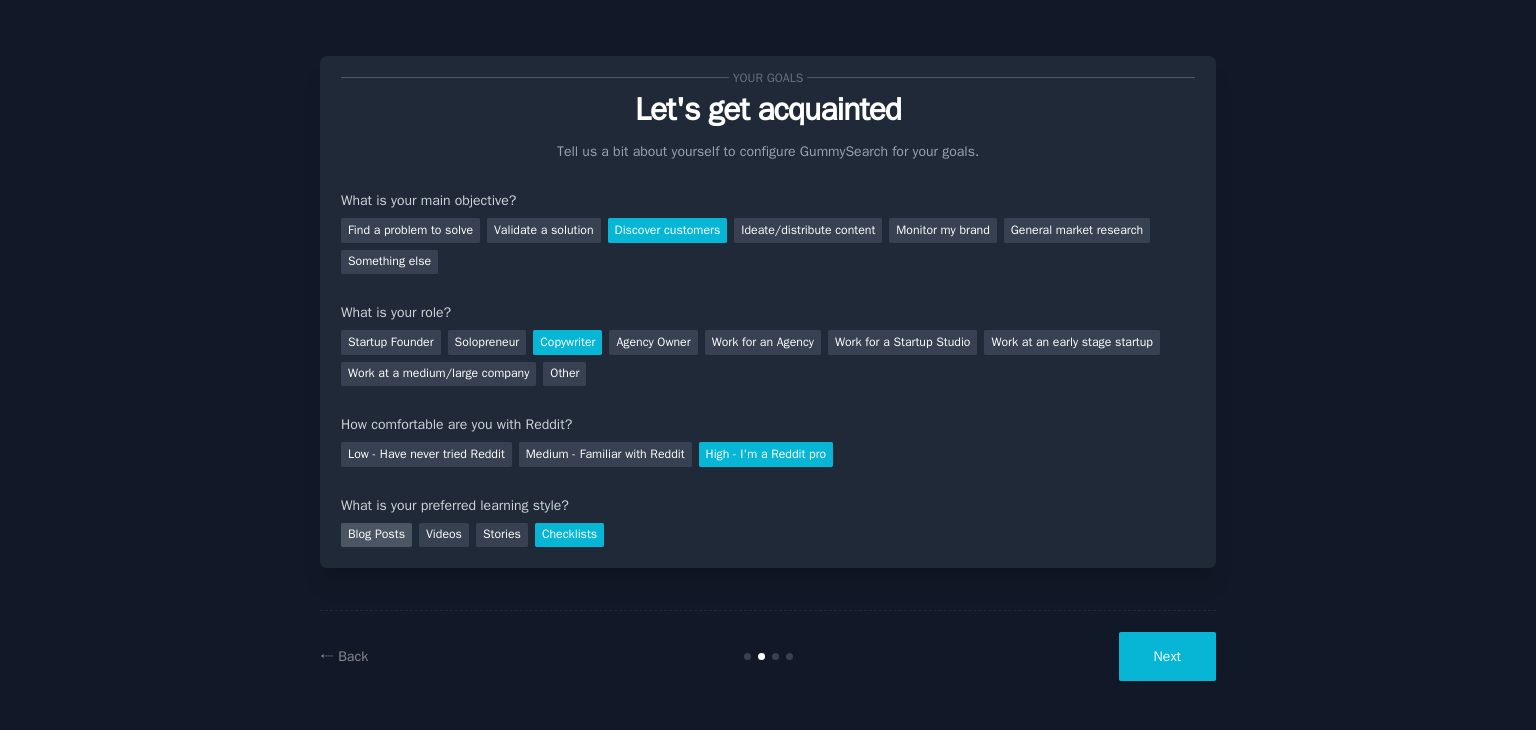 click on "Blog Posts" at bounding box center [376, 535] 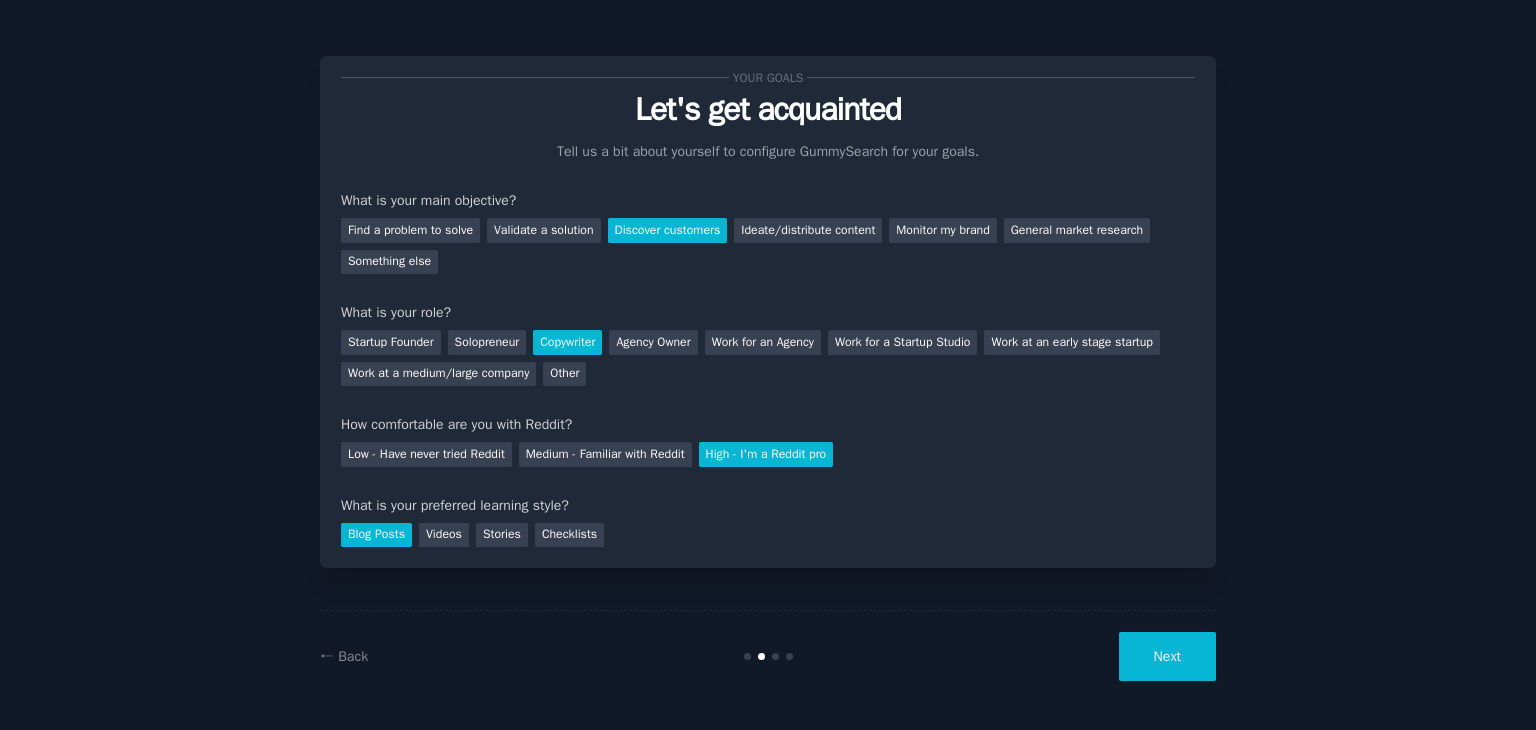 click on "Startup Founder Solopreneur Copywriter Agency Owner Work for an Agency Work for a Startup Studio Work at an early stage startup Work at a medium/large company Other" at bounding box center (768, 354) 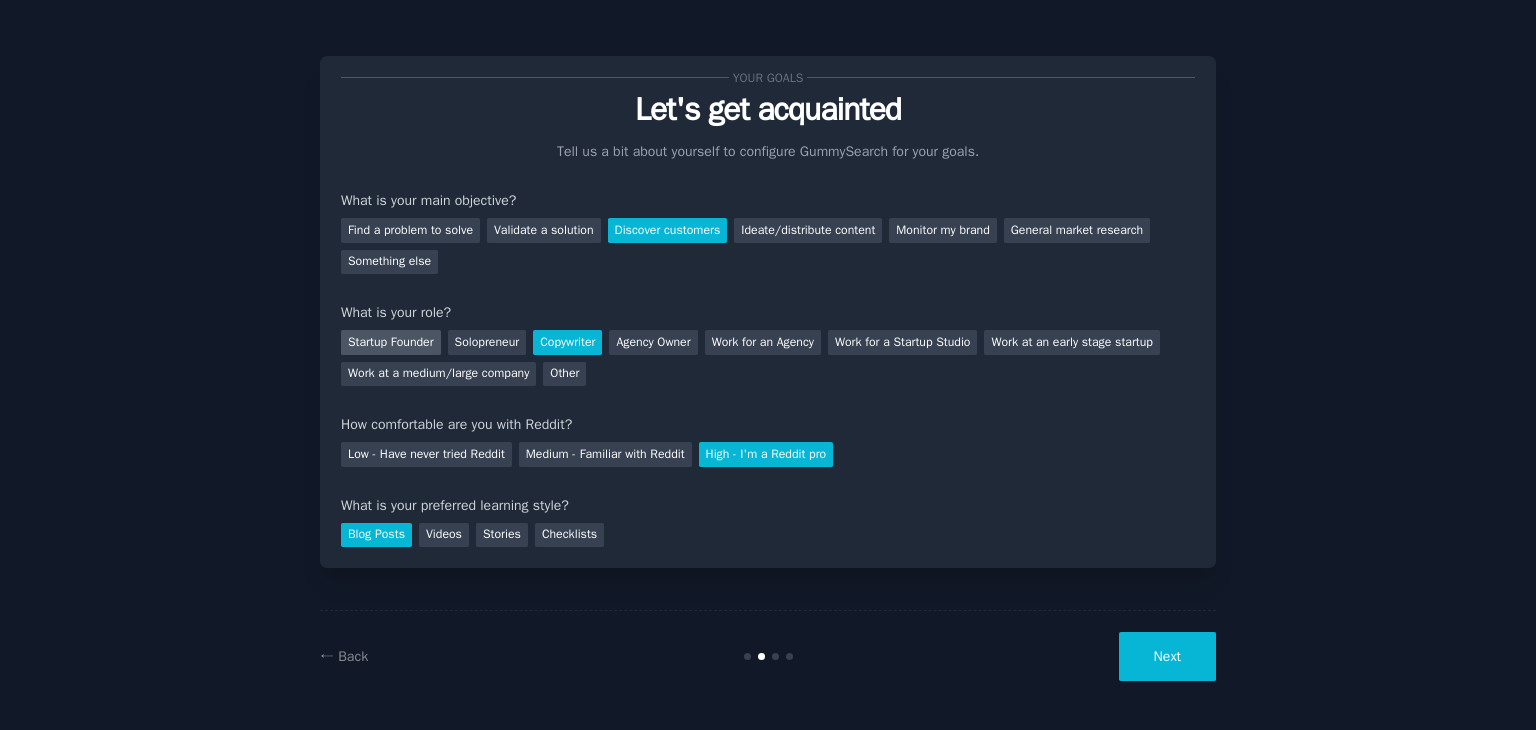 click on "Startup Founder" at bounding box center (391, 342) 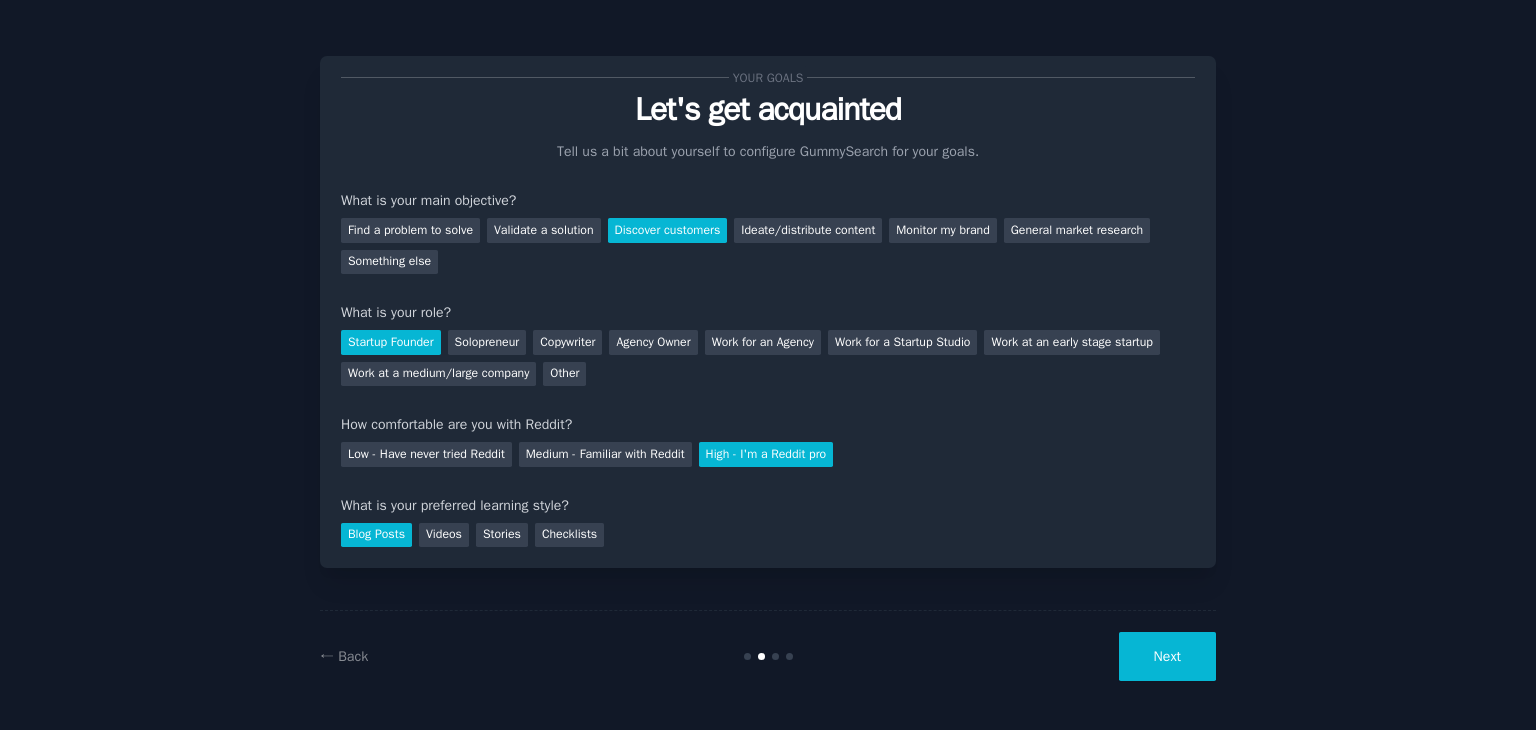 click on "Next" at bounding box center [1167, 656] 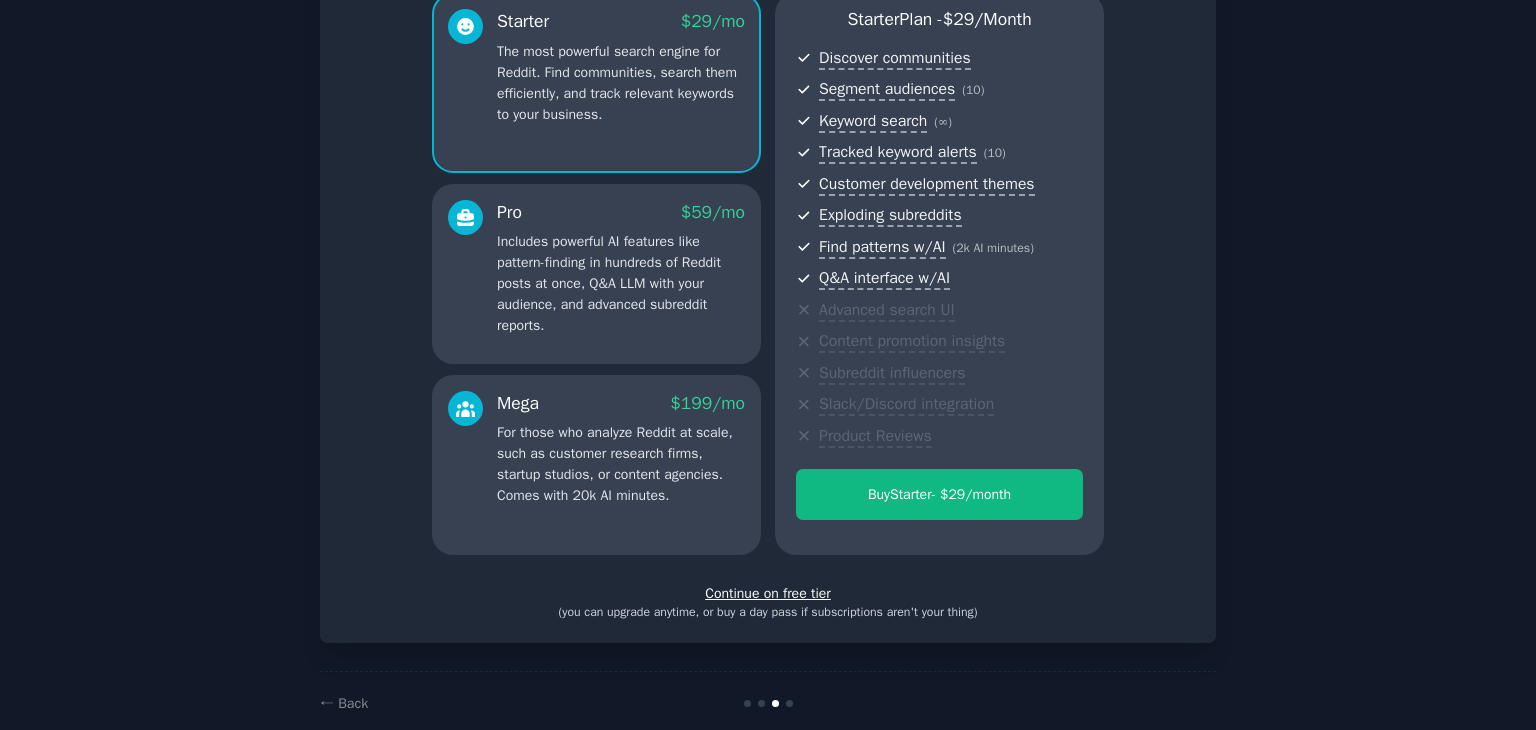 scroll, scrollTop: 200, scrollLeft: 0, axis: vertical 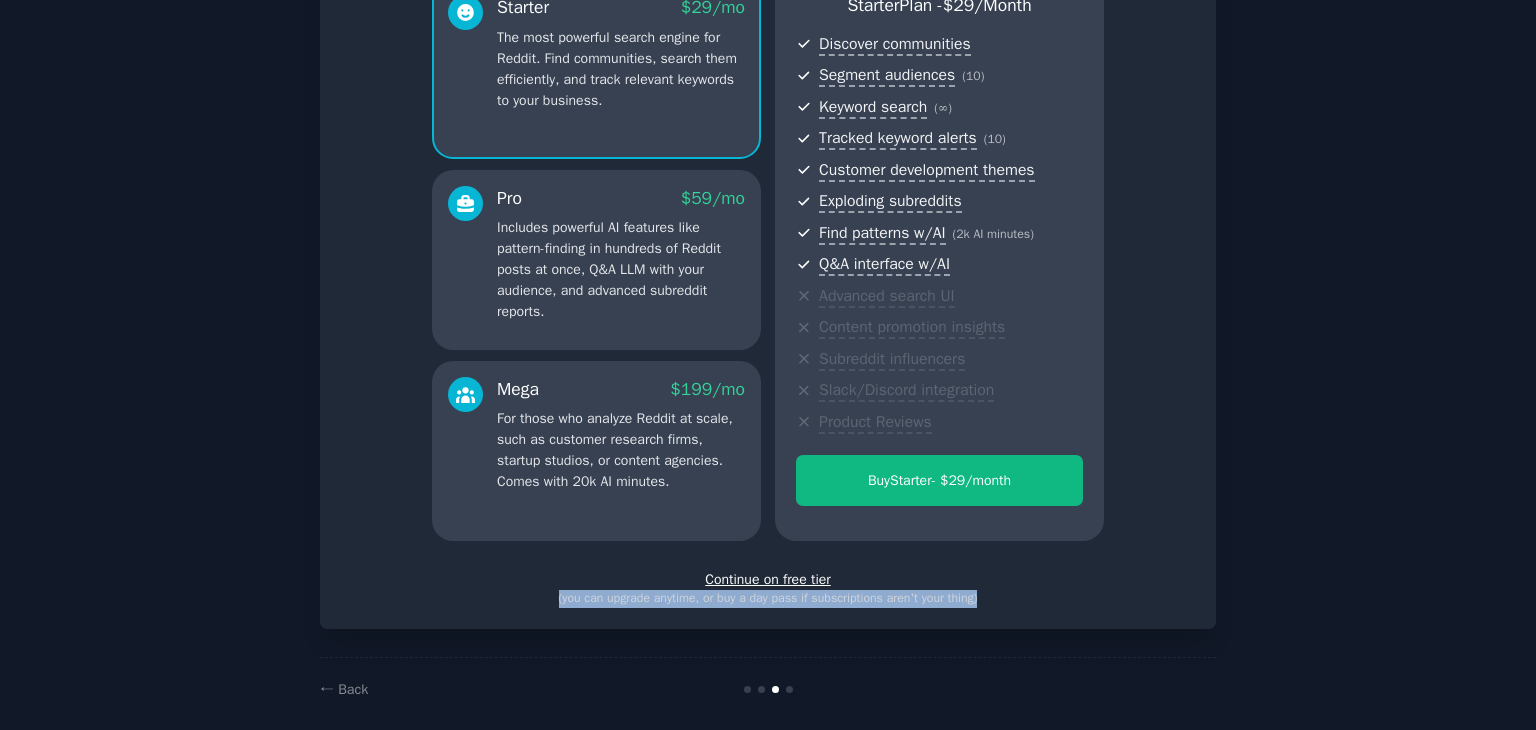 drag, startPoint x: 547, startPoint y: 601, endPoint x: 1003, endPoint y: 606, distance: 456.0274 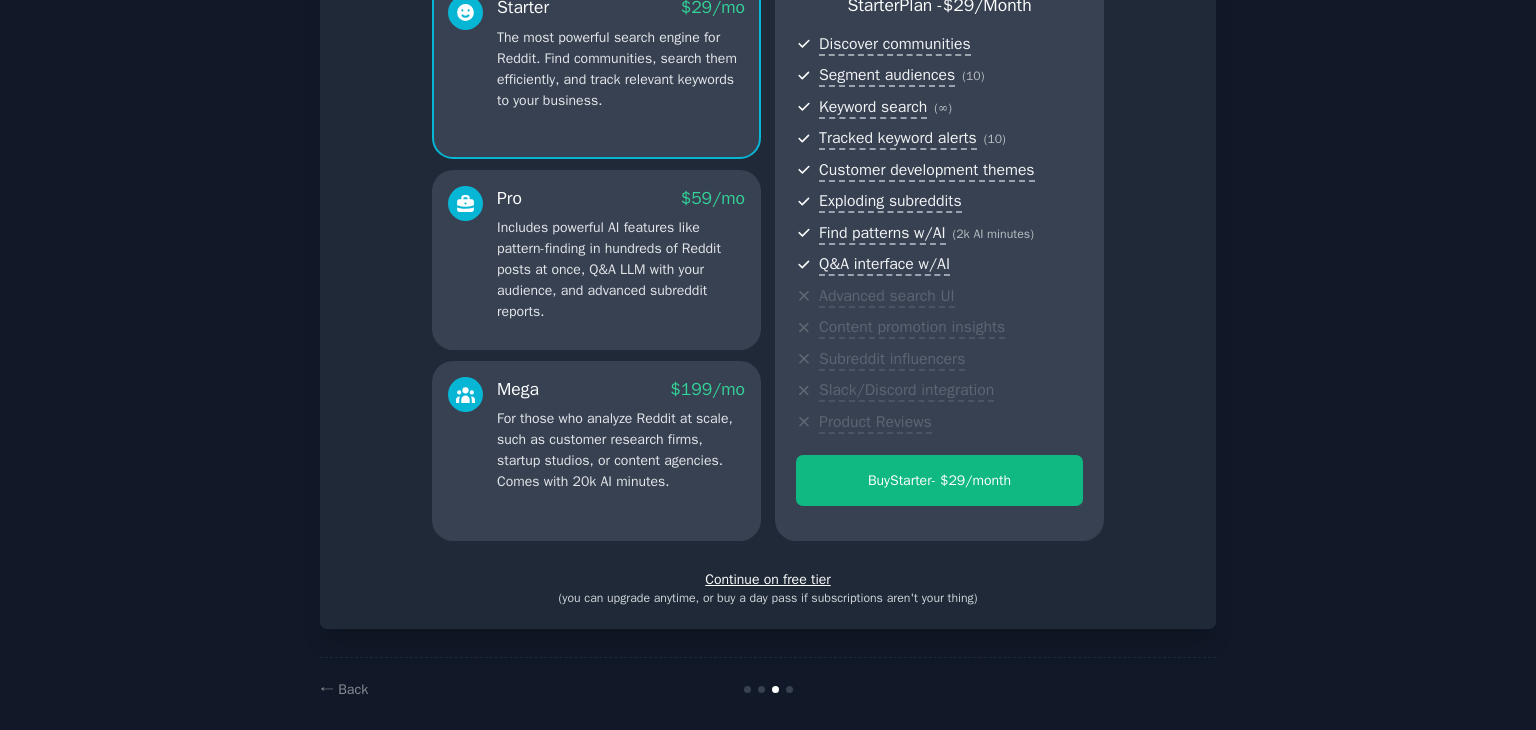 click on "Continue on free tier" at bounding box center [768, 579] 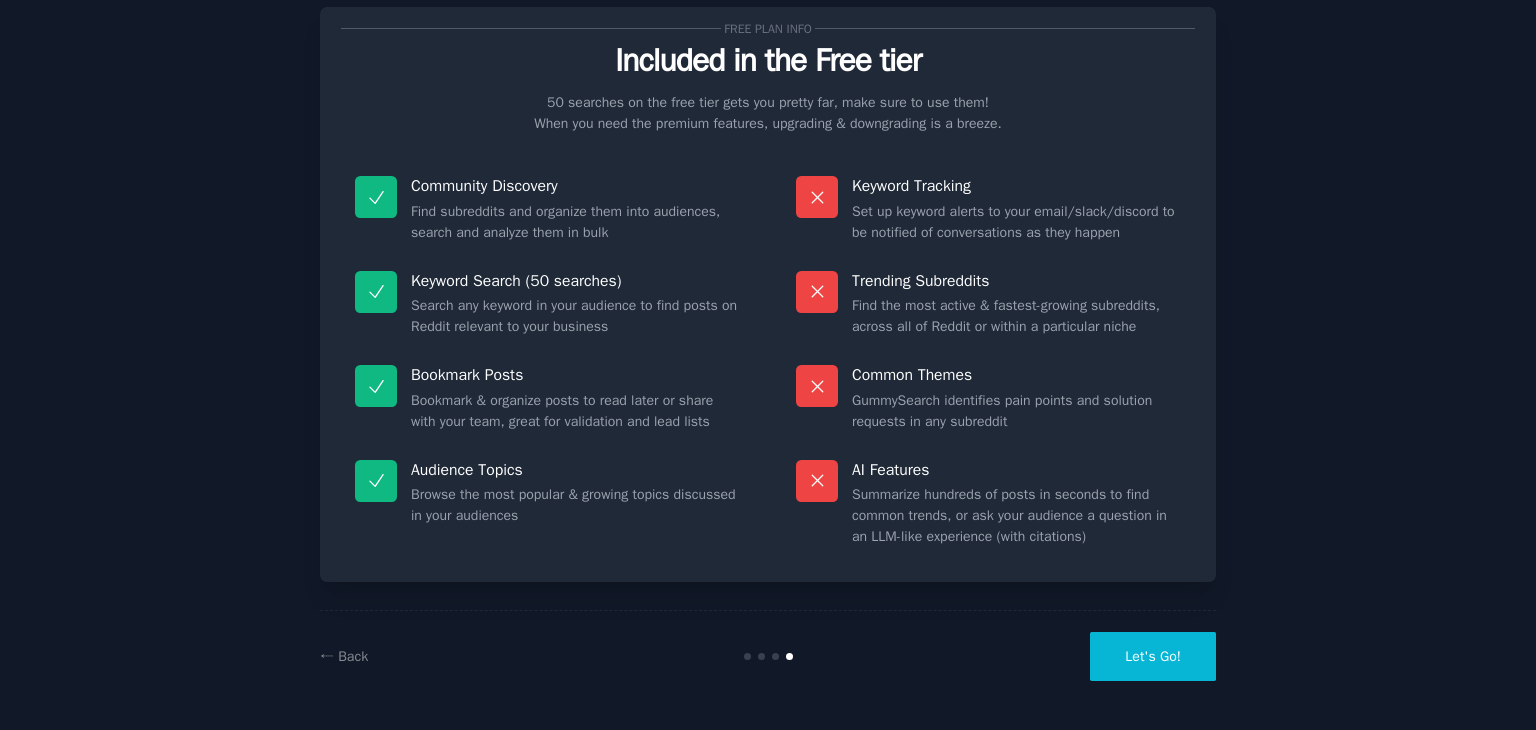 scroll, scrollTop: 48, scrollLeft: 0, axis: vertical 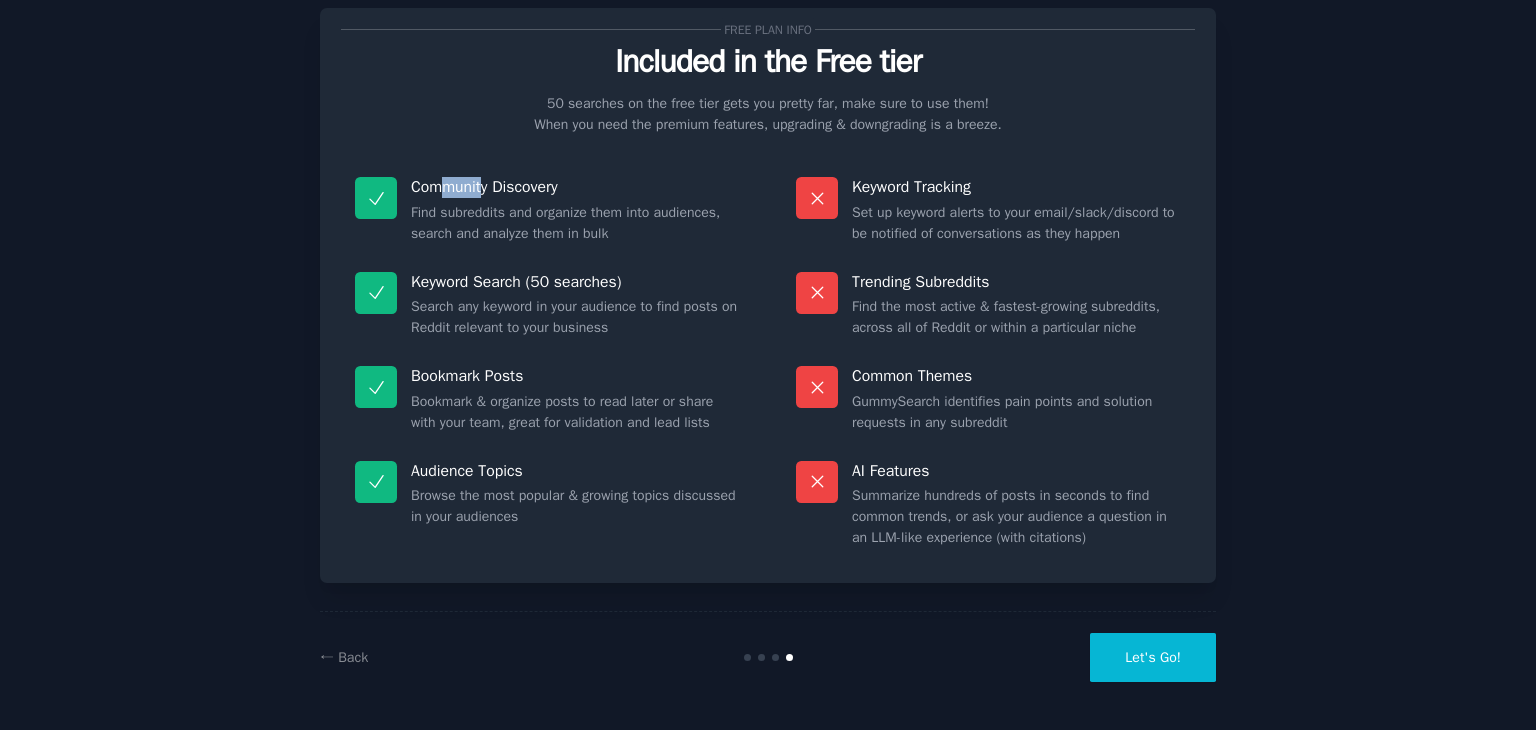 drag, startPoint x: 447, startPoint y: 186, endPoint x: 538, endPoint y: 183, distance: 91.04944 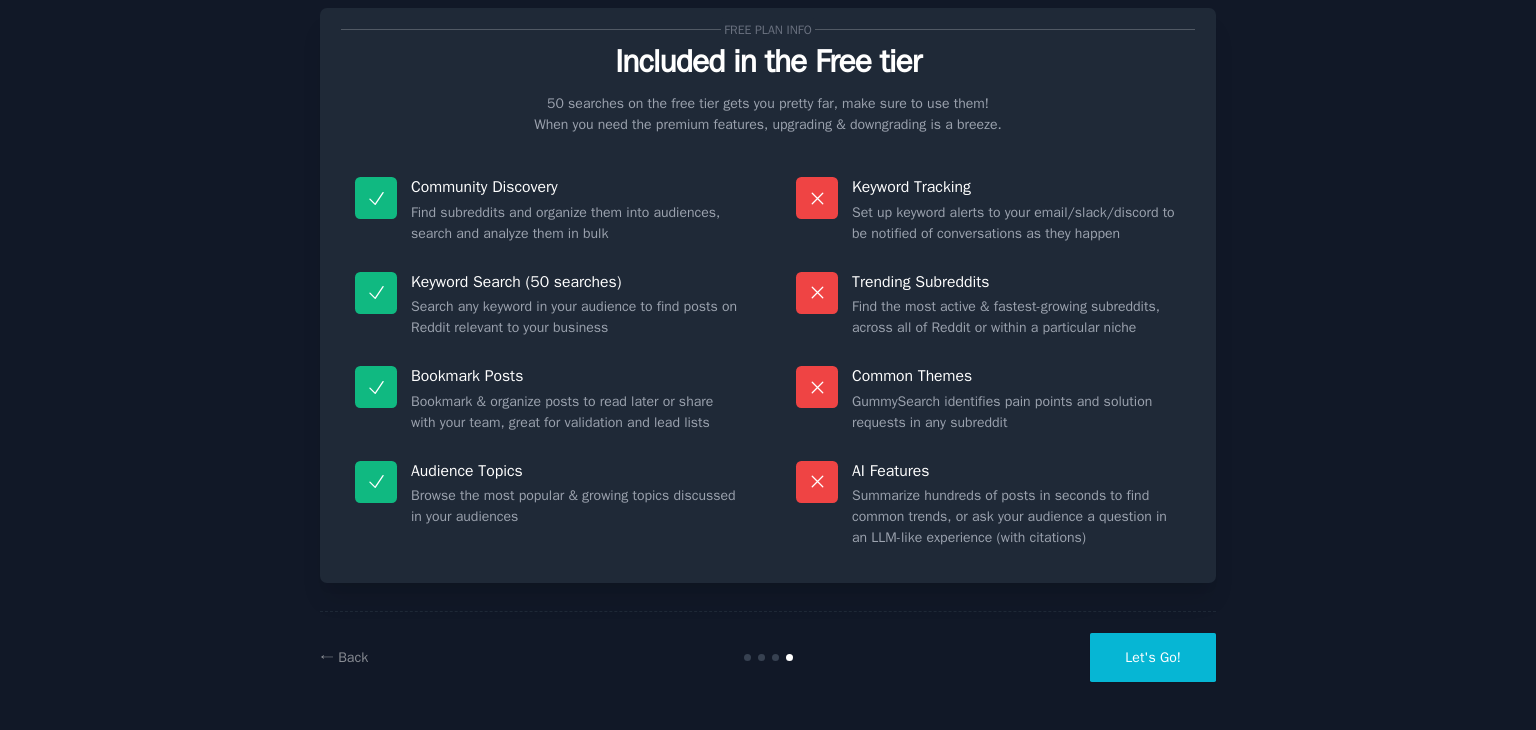 drag, startPoint x: 442, startPoint y: 274, endPoint x: 510, endPoint y: 284, distance: 68.73136 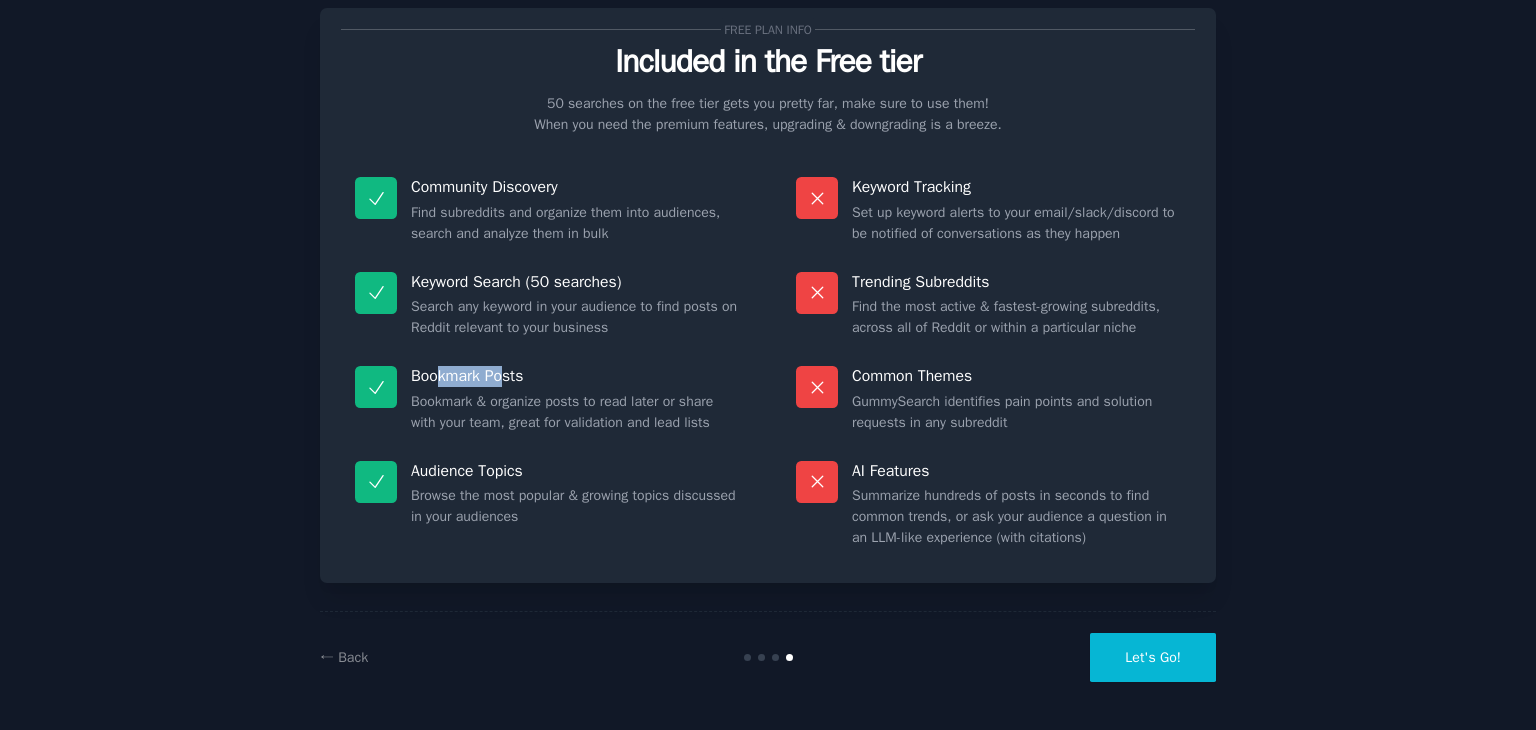drag, startPoint x: 435, startPoint y: 357, endPoint x: 599, endPoint y: 369, distance: 164.43843 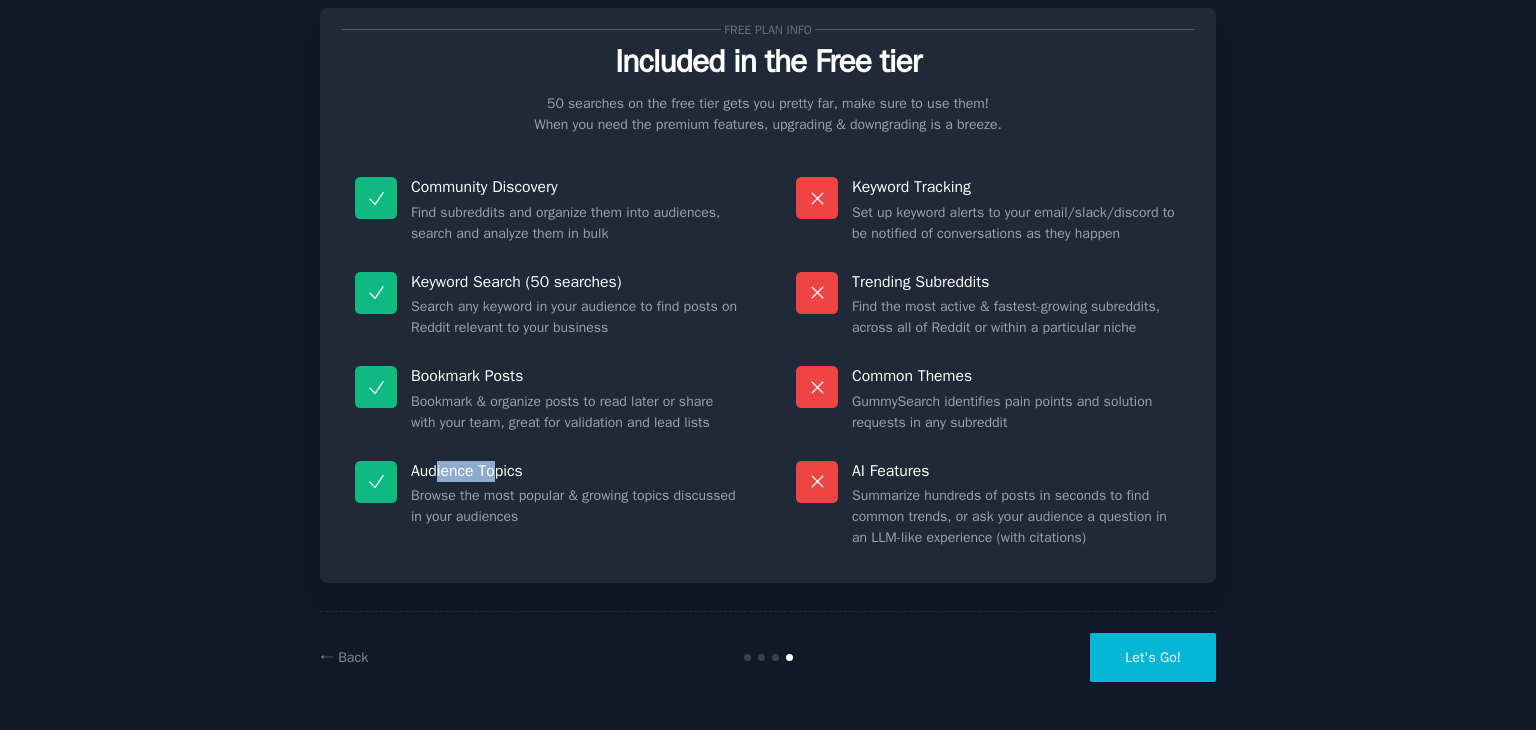 drag, startPoint x: 436, startPoint y: 470, endPoint x: 660, endPoint y: 468, distance: 224.00893 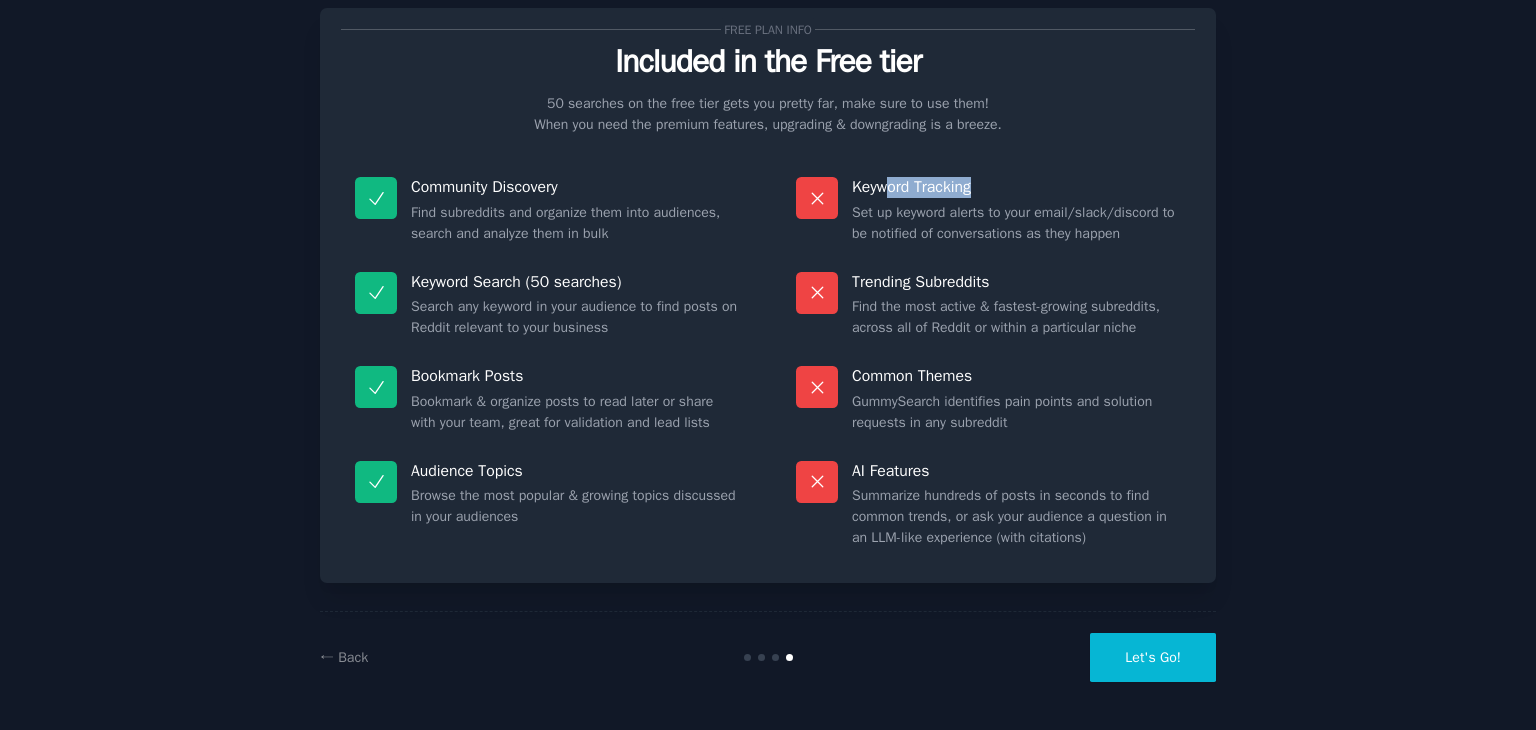 drag, startPoint x: 889, startPoint y: 188, endPoint x: 1040, endPoint y: 180, distance: 151.21178 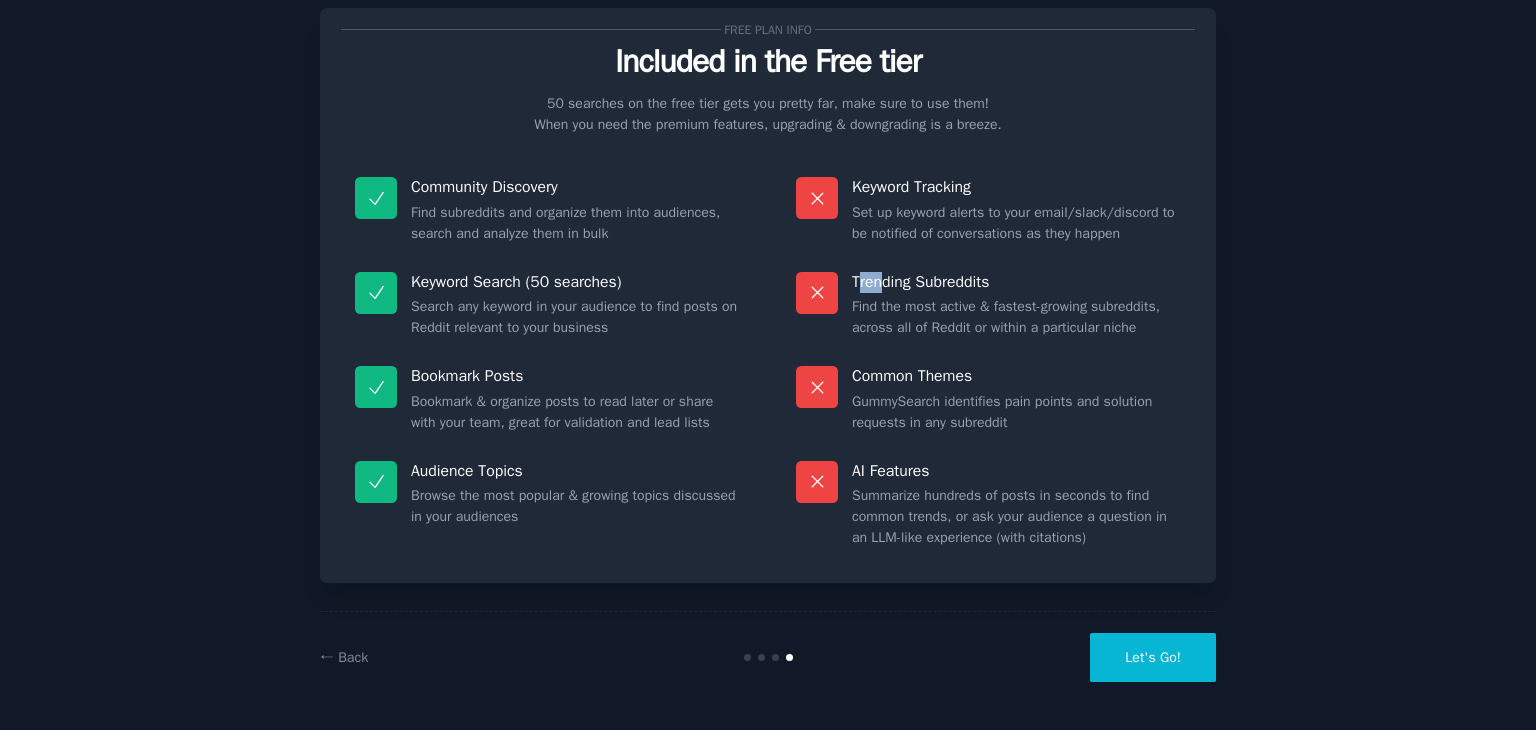 drag, startPoint x: 855, startPoint y: 278, endPoint x: 924, endPoint y: 277, distance: 69.00725 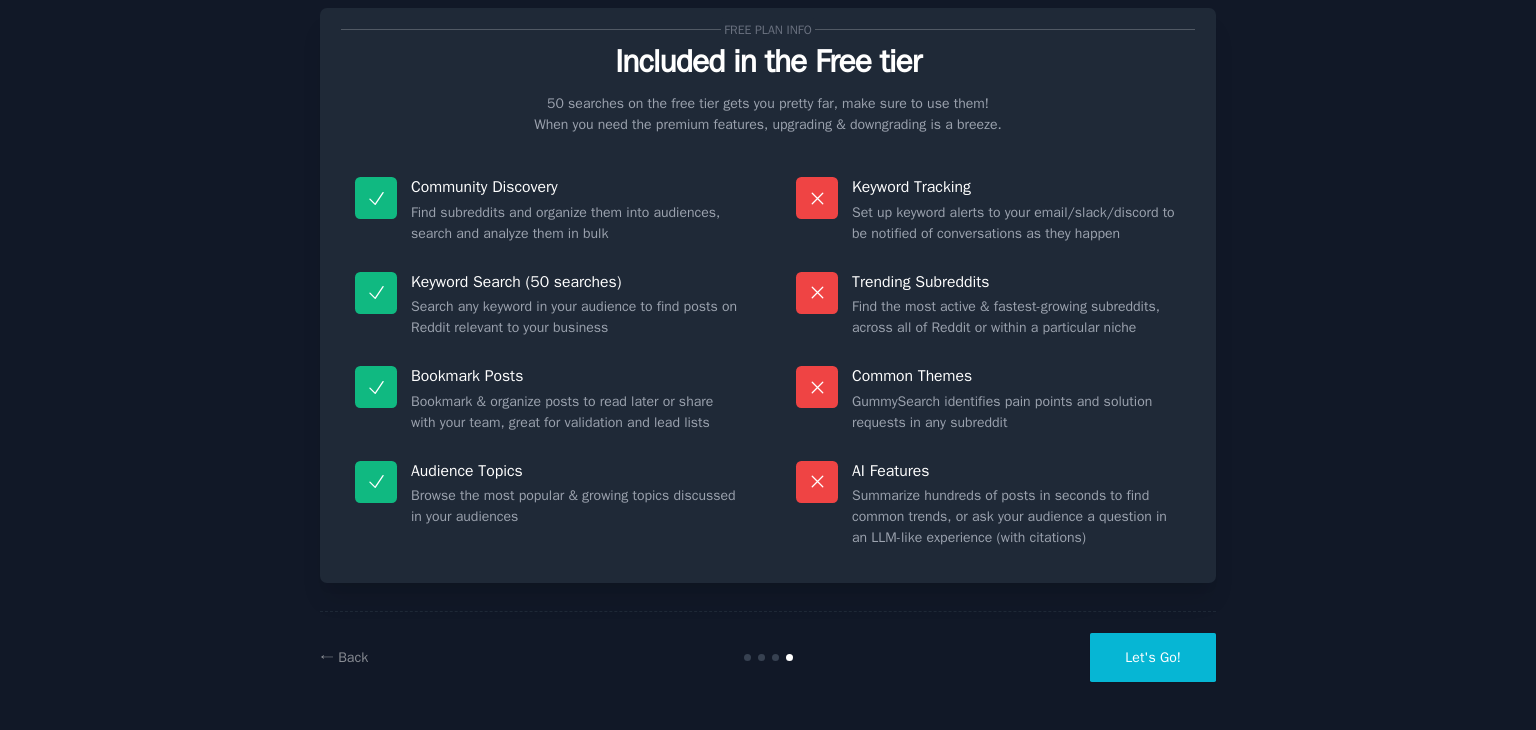 drag, startPoint x: 867, startPoint y: 375, endPoint x: 941, endPoint y: 379, distance: 74.10803 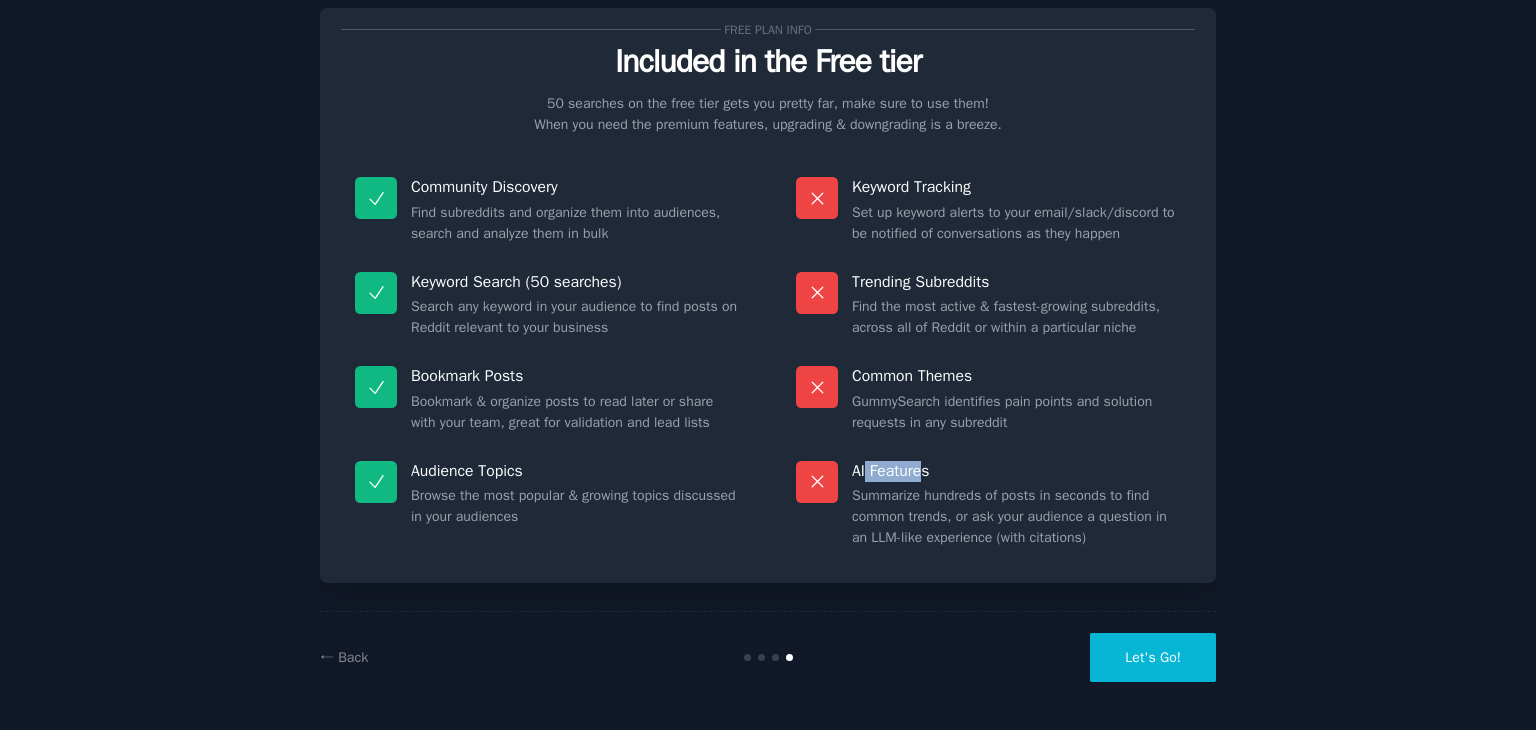 drag, startPoint x: 866, startPoint y: 469, endPoint x: 1102, endPoint y: 499, distance: 237.89914 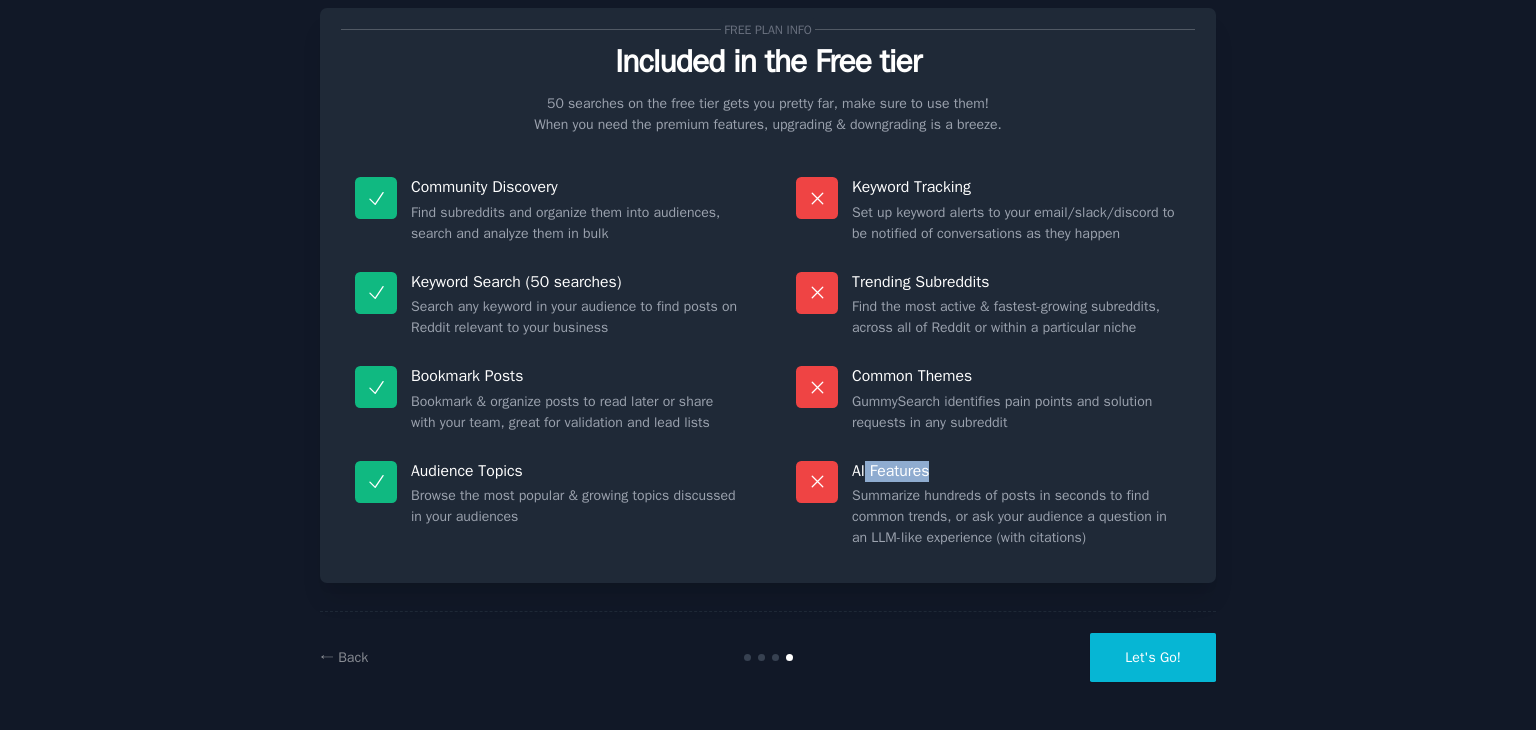 click on "Let's Go!" at bounding box center [1153, 657] 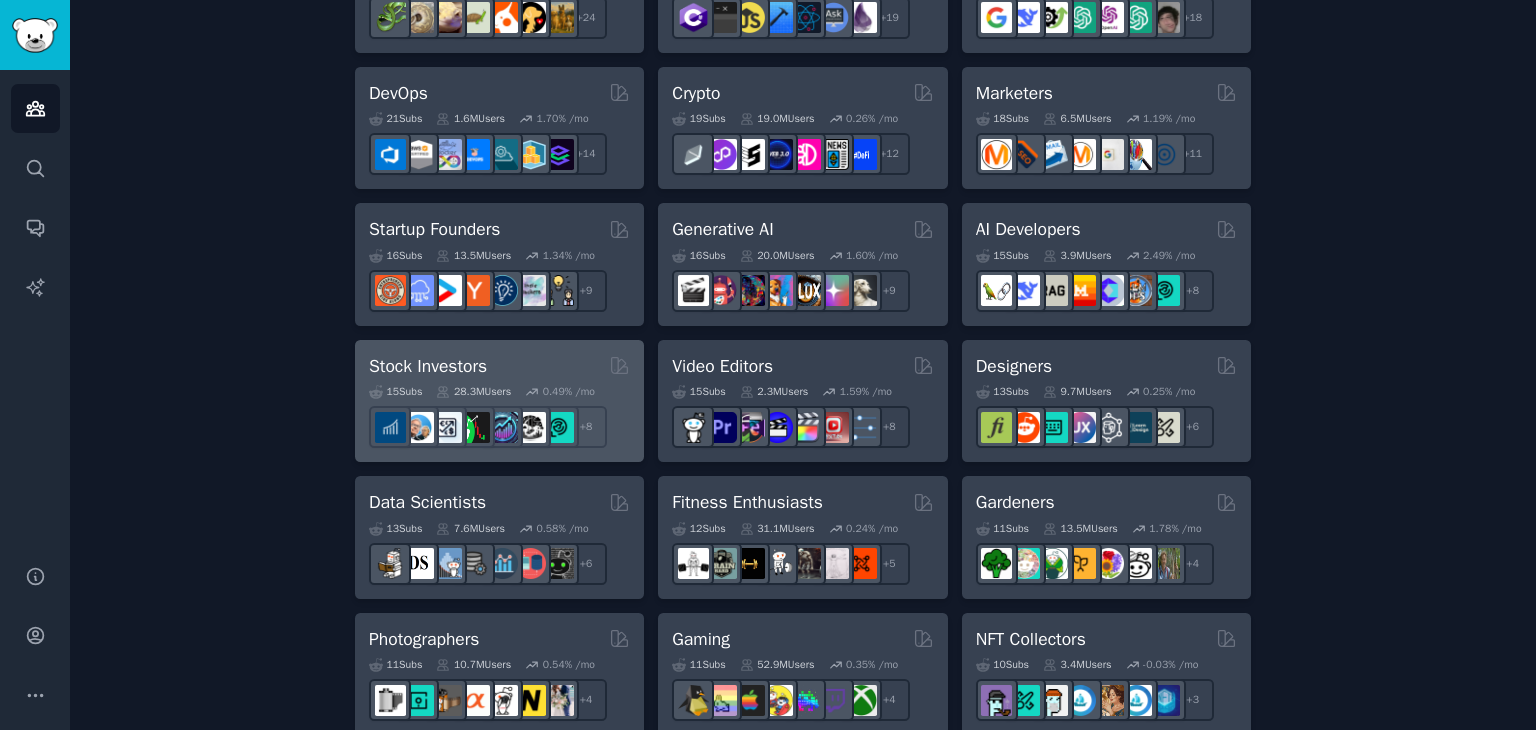 scroll, scrollTop: 500, scrollLeft: 0, axis: vertical 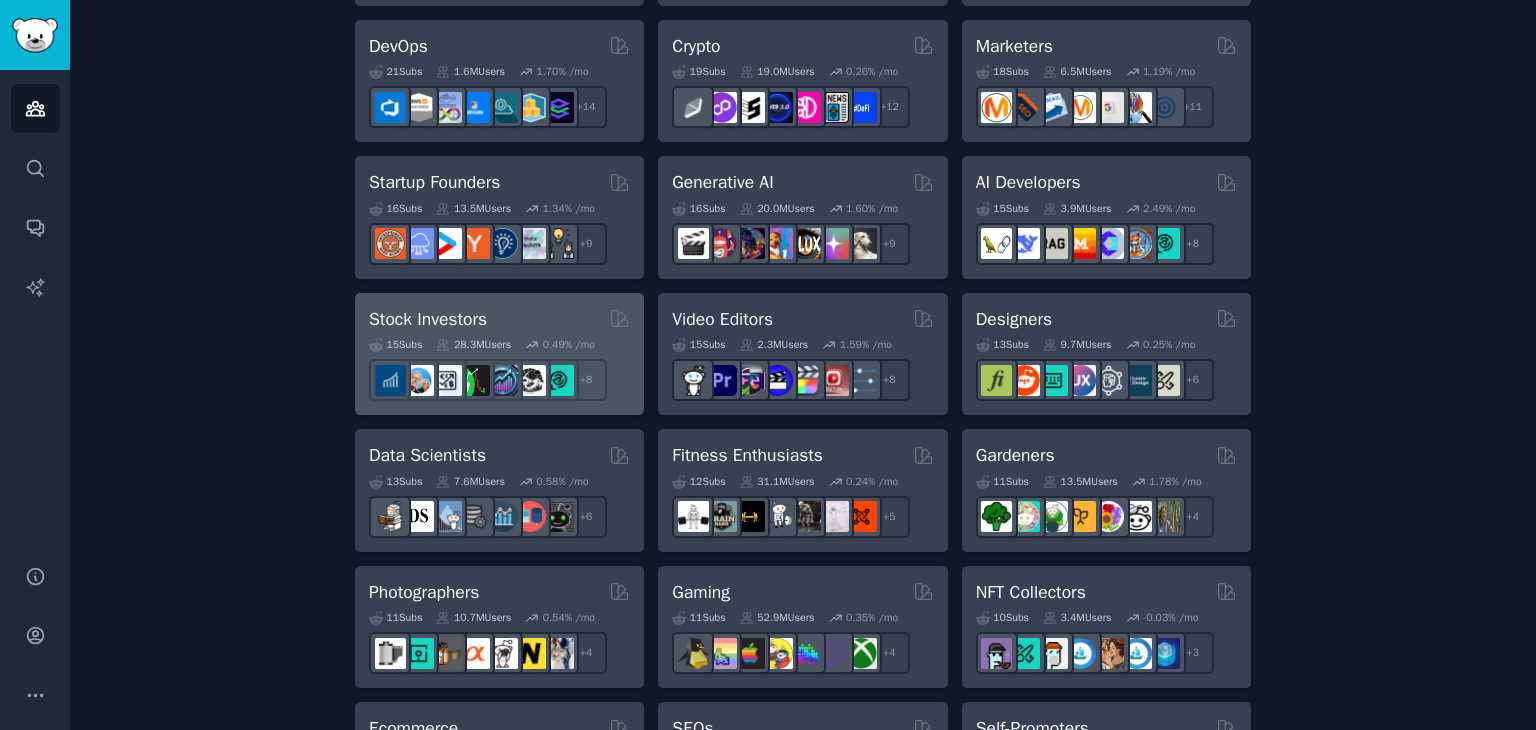 click on "Stock Investors" at bounding box center (499, 319) 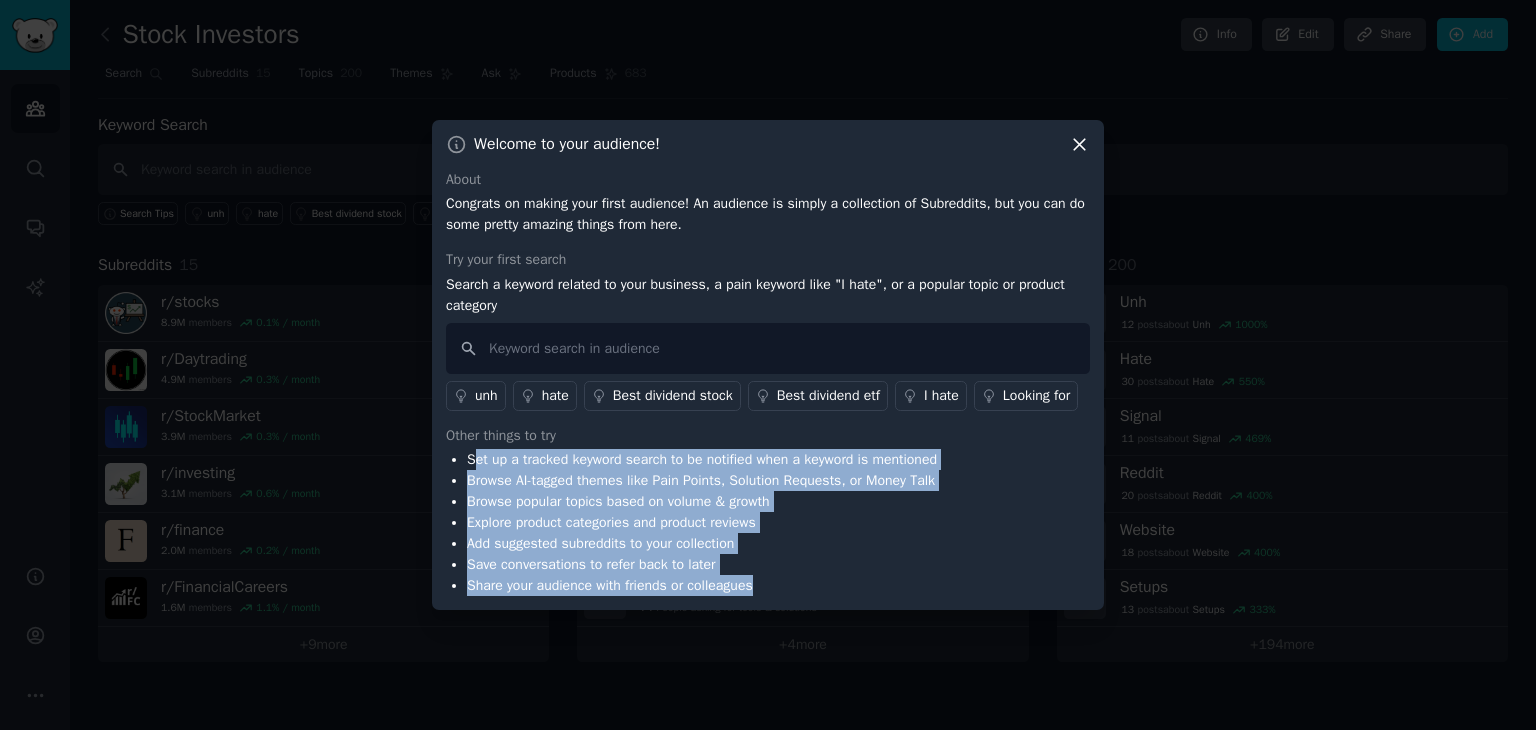 drag, startPoint x: 476, startPoint y: 462, endPoint x: 821, endPoint y: 538, distance: 353.27185 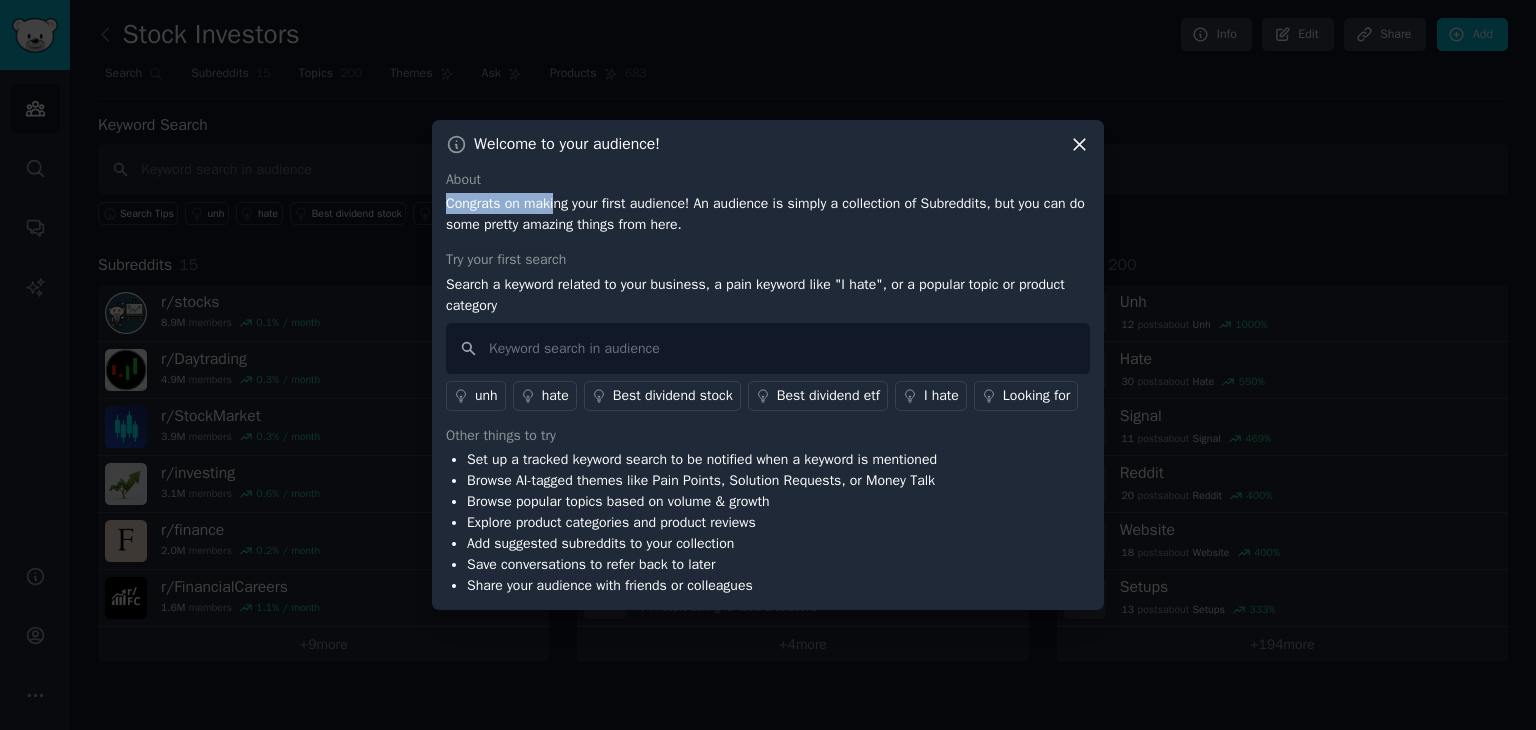 drag, startPoint x: 492, startPoint y: 188, endPoint x: 596, endPoint y: 205, distance: 105.380264 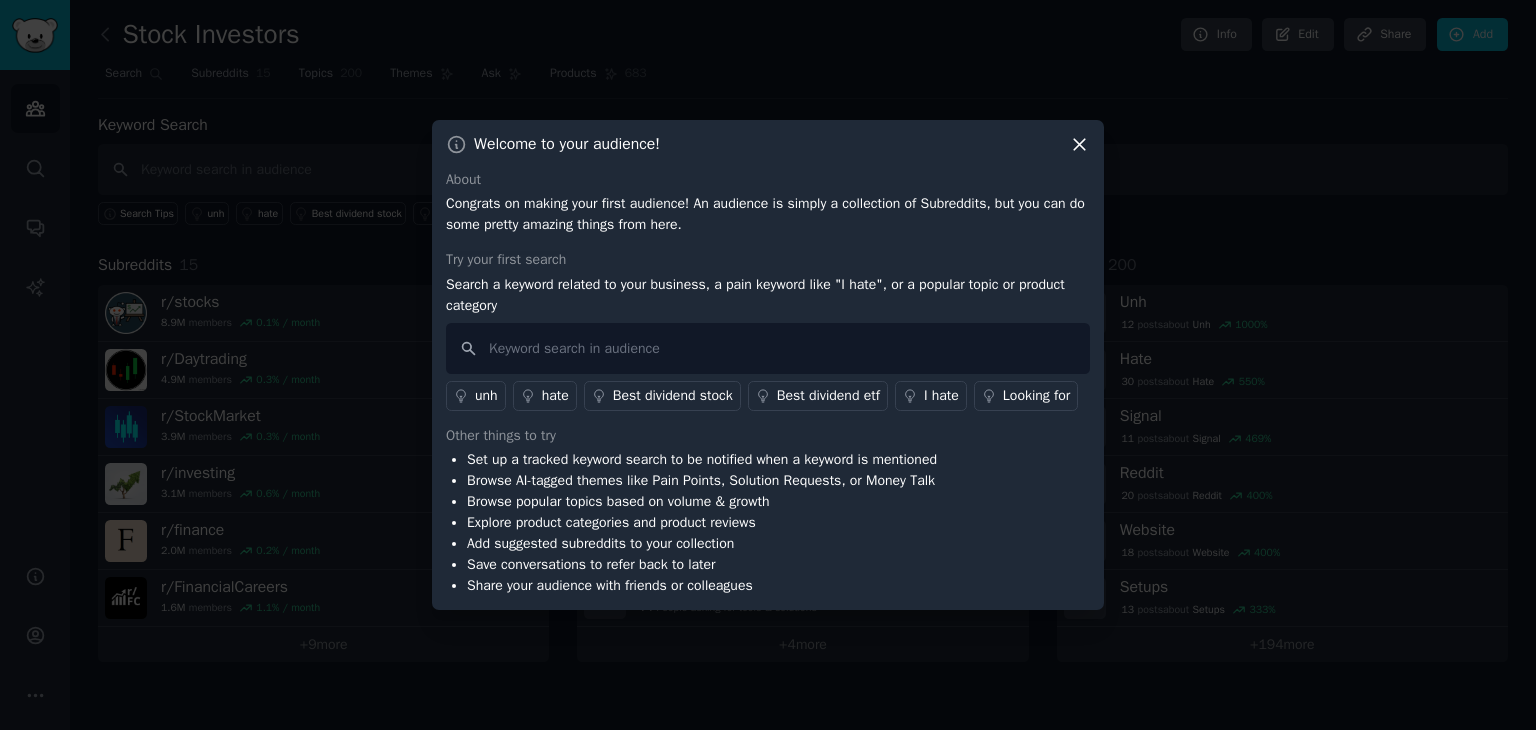 click on "Congrats on making your first audience! An audience is simply a collection of Subreddits, but you can do some pretty amazing things from here." at bounding box center (768, 214) 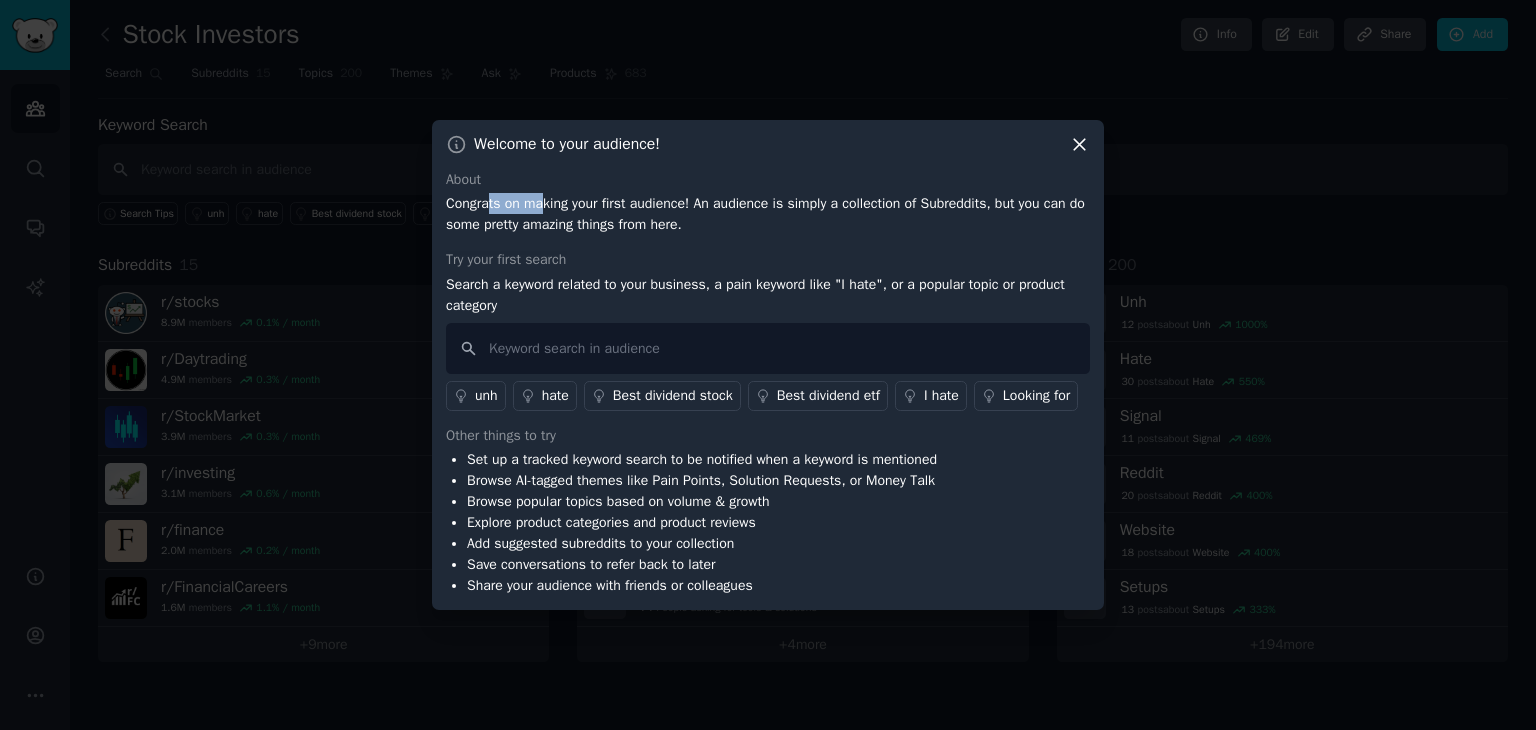 drag, startPoint x: 490, startPoint y: 206, endPoint x: 557, endPoint y: 200, distance: 67.26812 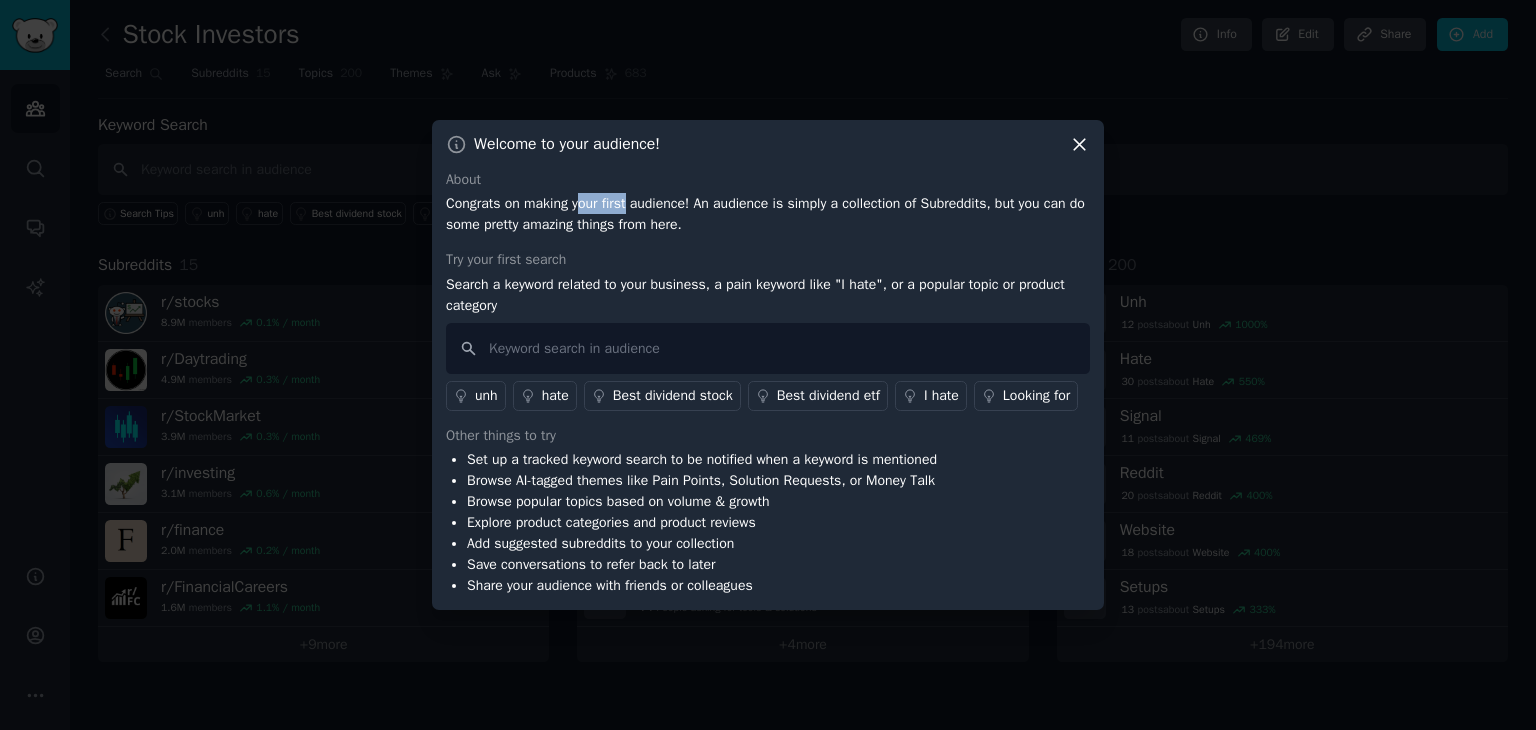 drag, startPoint x: 584, startPoint y: 198, endPoint x: 641, endPoint y: 196, distance: 57.035076 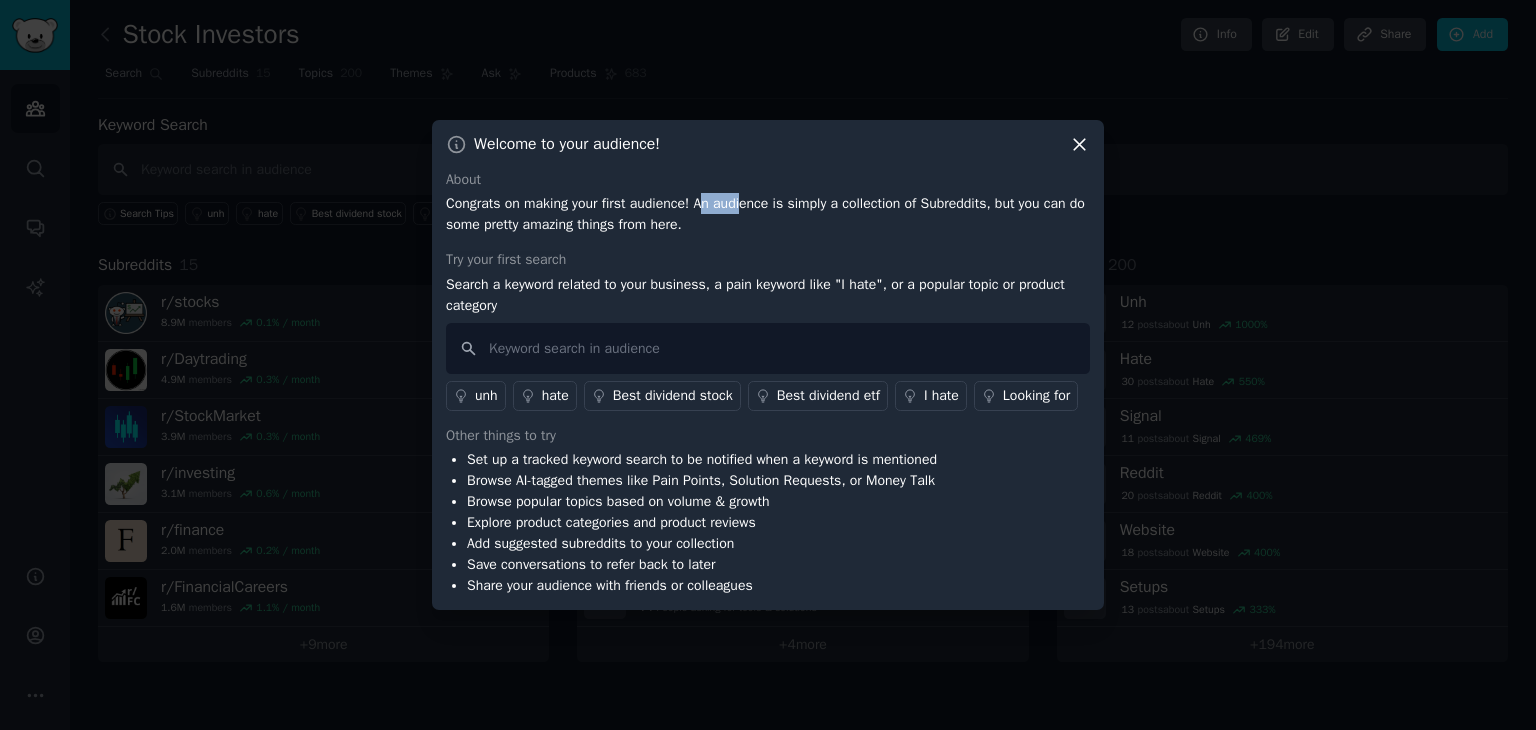drag, startPoint x: 708, startPoint y: 194, endPoint x: 764, endPoint y: 194, distance: 56 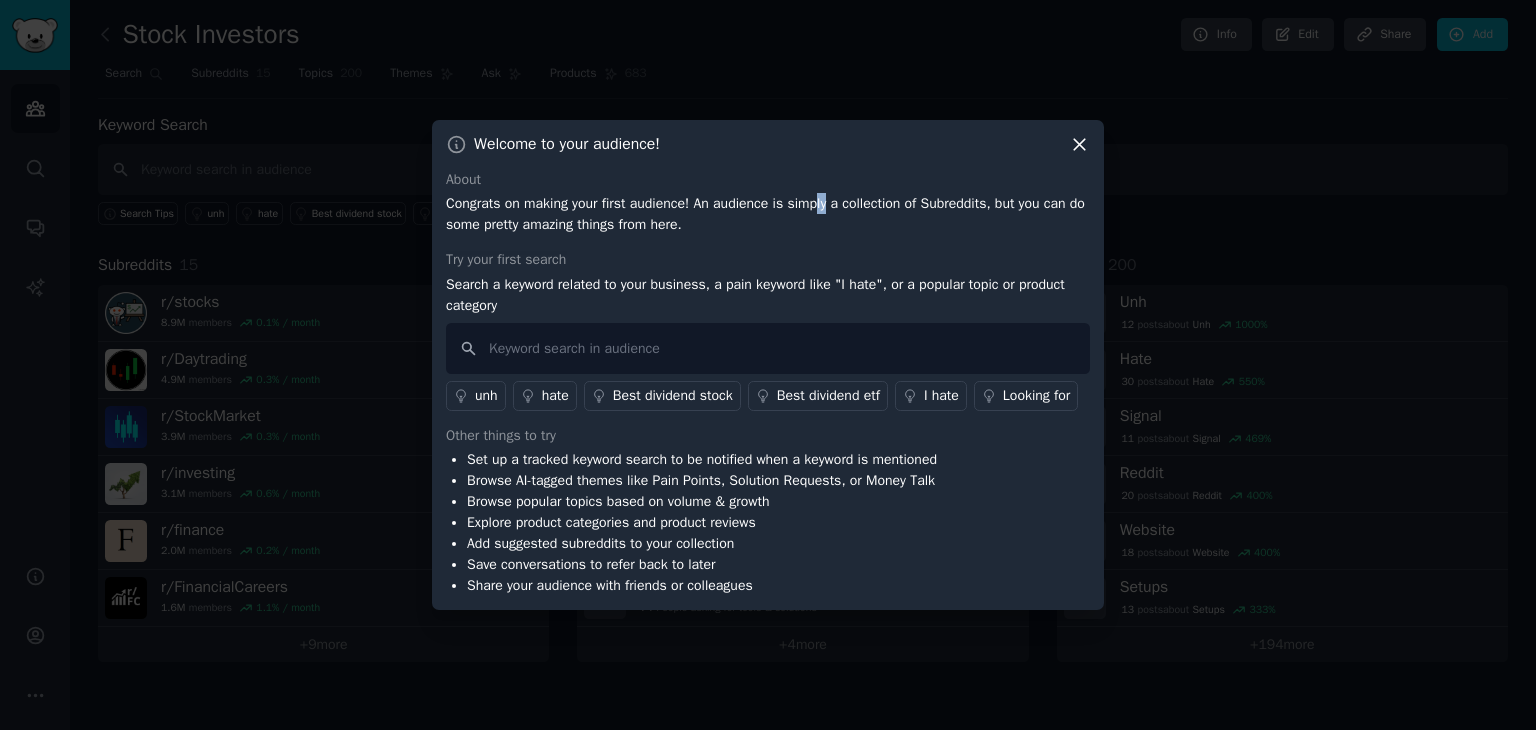 drag, startPoint x: 824, startPoint y: 193, endPoint x: 792, endPoint y: 198, distance: 32.38827 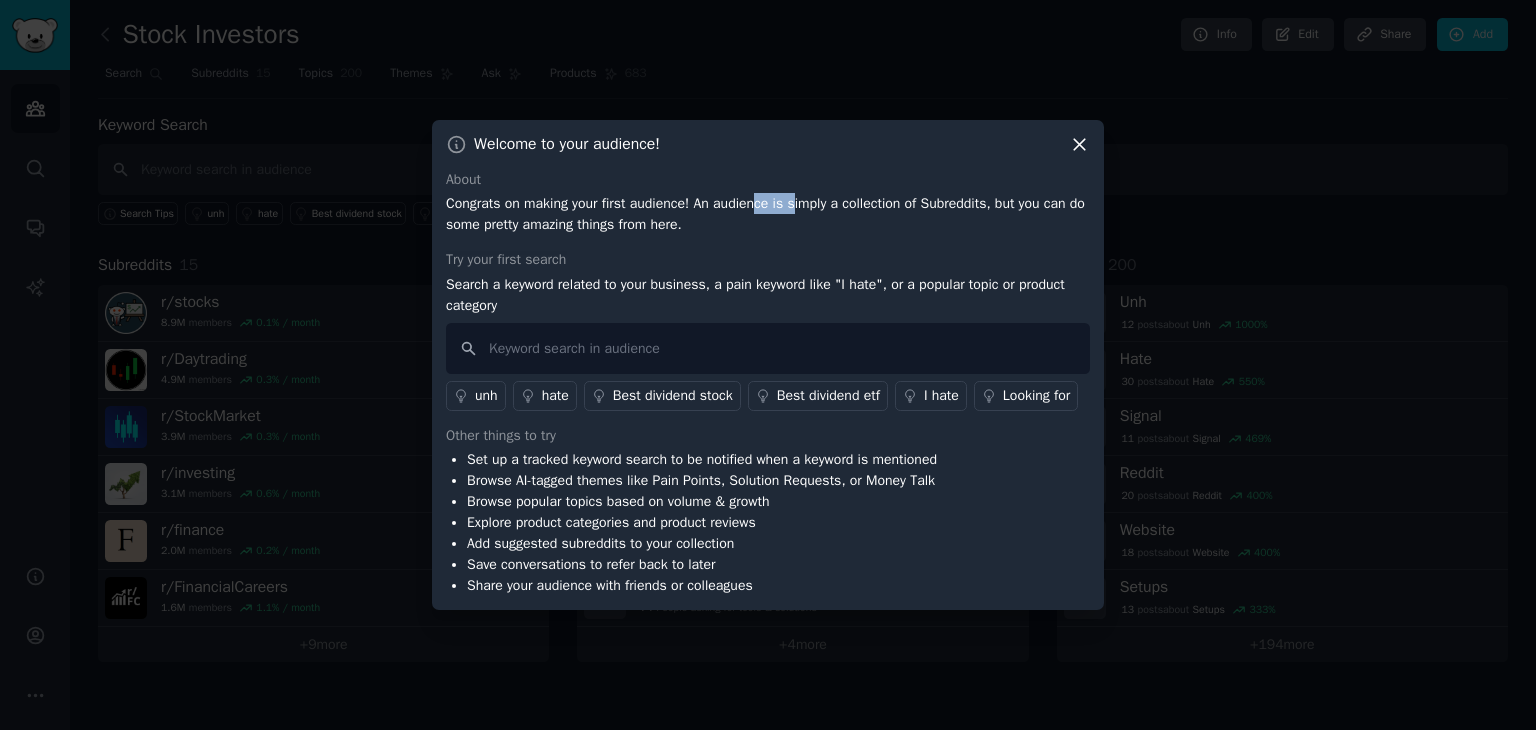 drag, startPoint x: 759, startPoint y: 201, endPoint x: 800, endPoint y: 200, distance: 41.01219 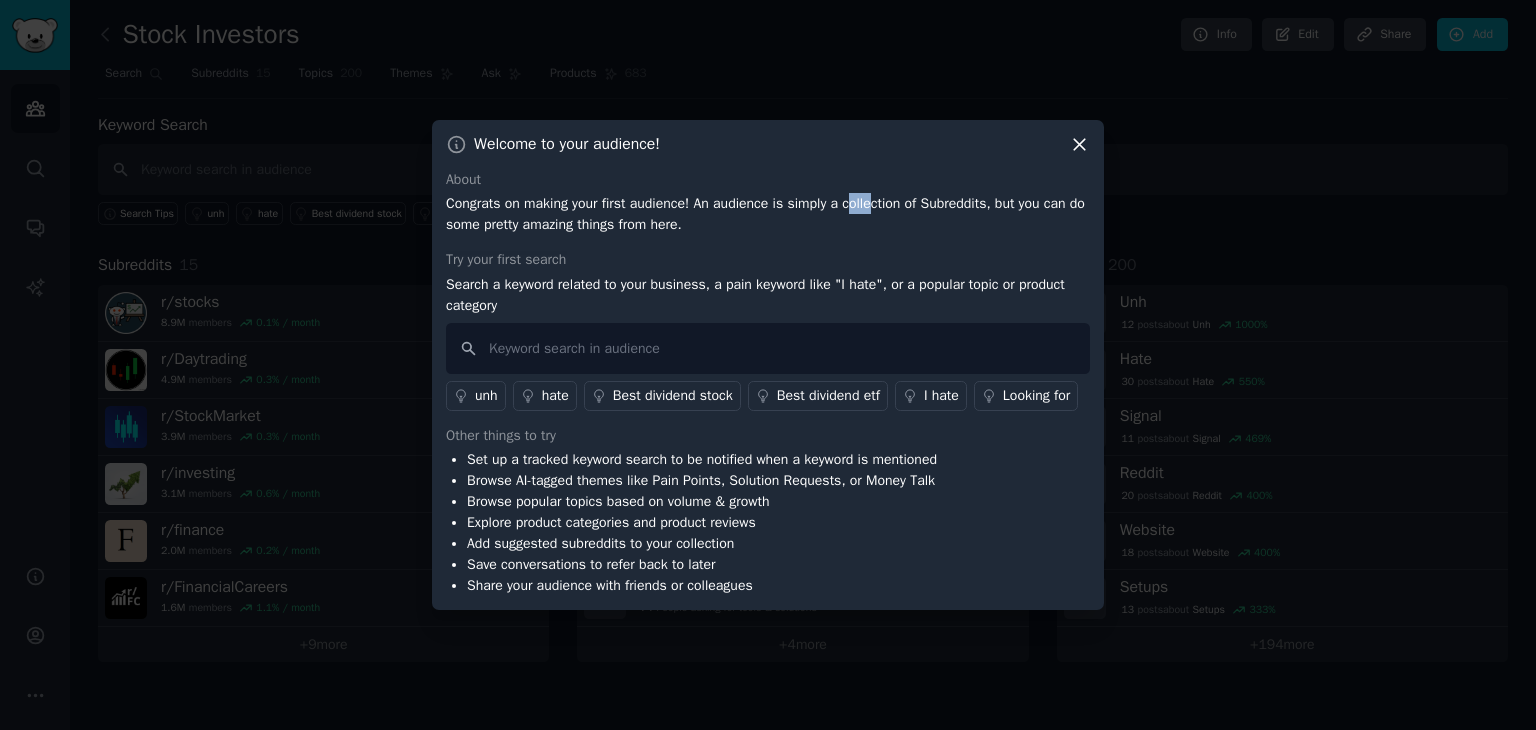drag, startPoint x: 851, startPoint y: 197, endPoint x: 931, endPoint y: 195, distance: 80.024994 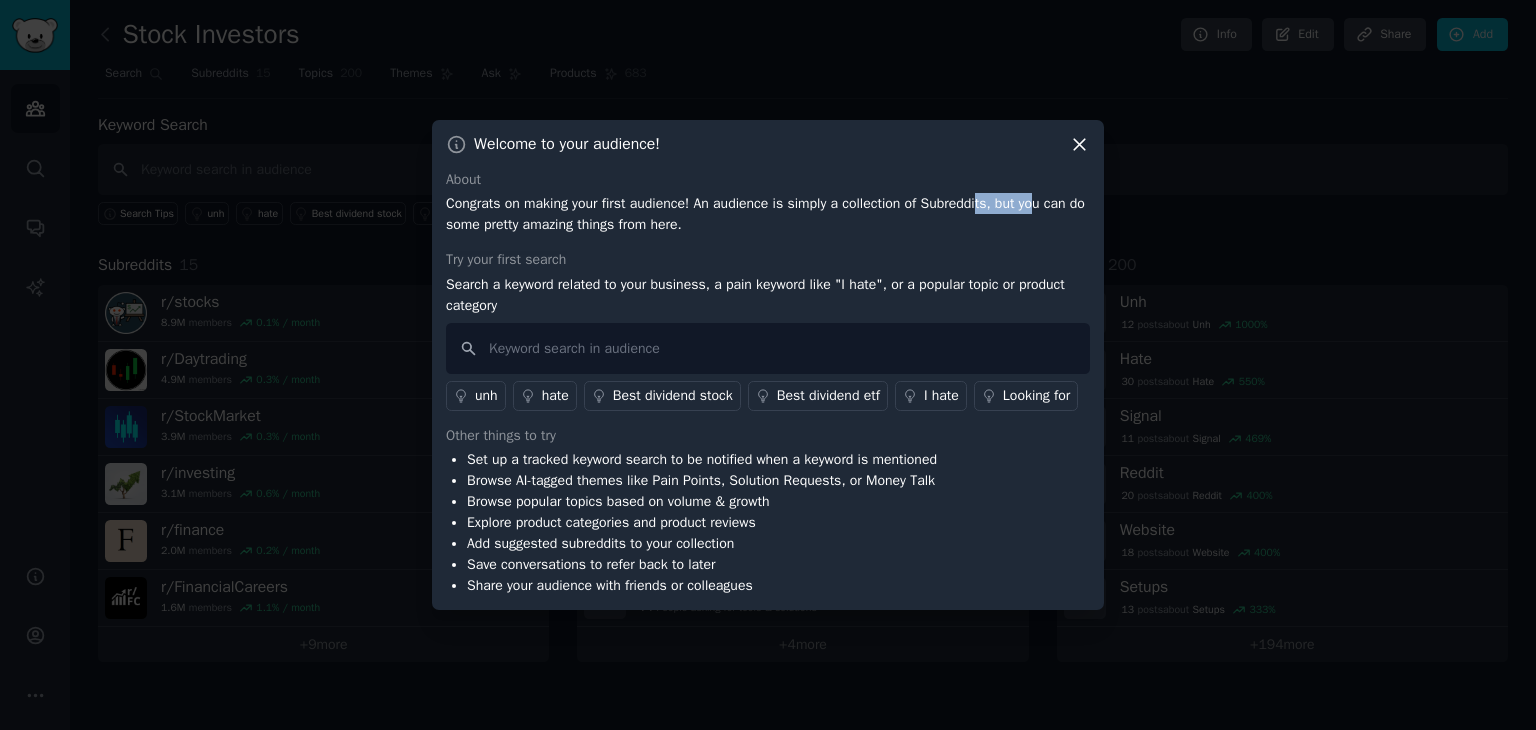 drag, startPoint x: 986, startPoint y: 195, endPoint x: 1039, endPoint y: 193, distance: 53.037724 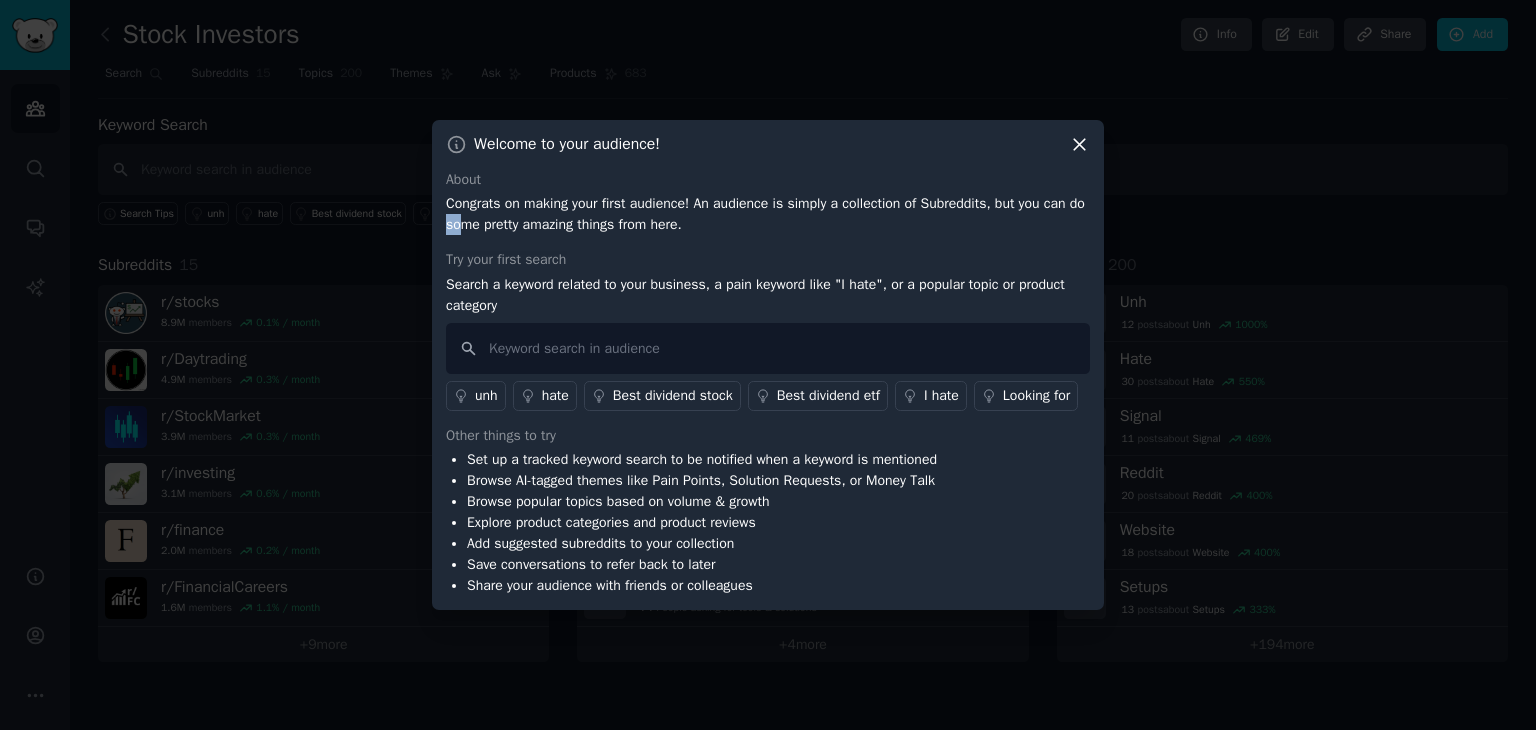 drag, startPoint x: 461, startPoint y: 226, endPoint x: 489, endPoint y: 221, distance: 28.442924 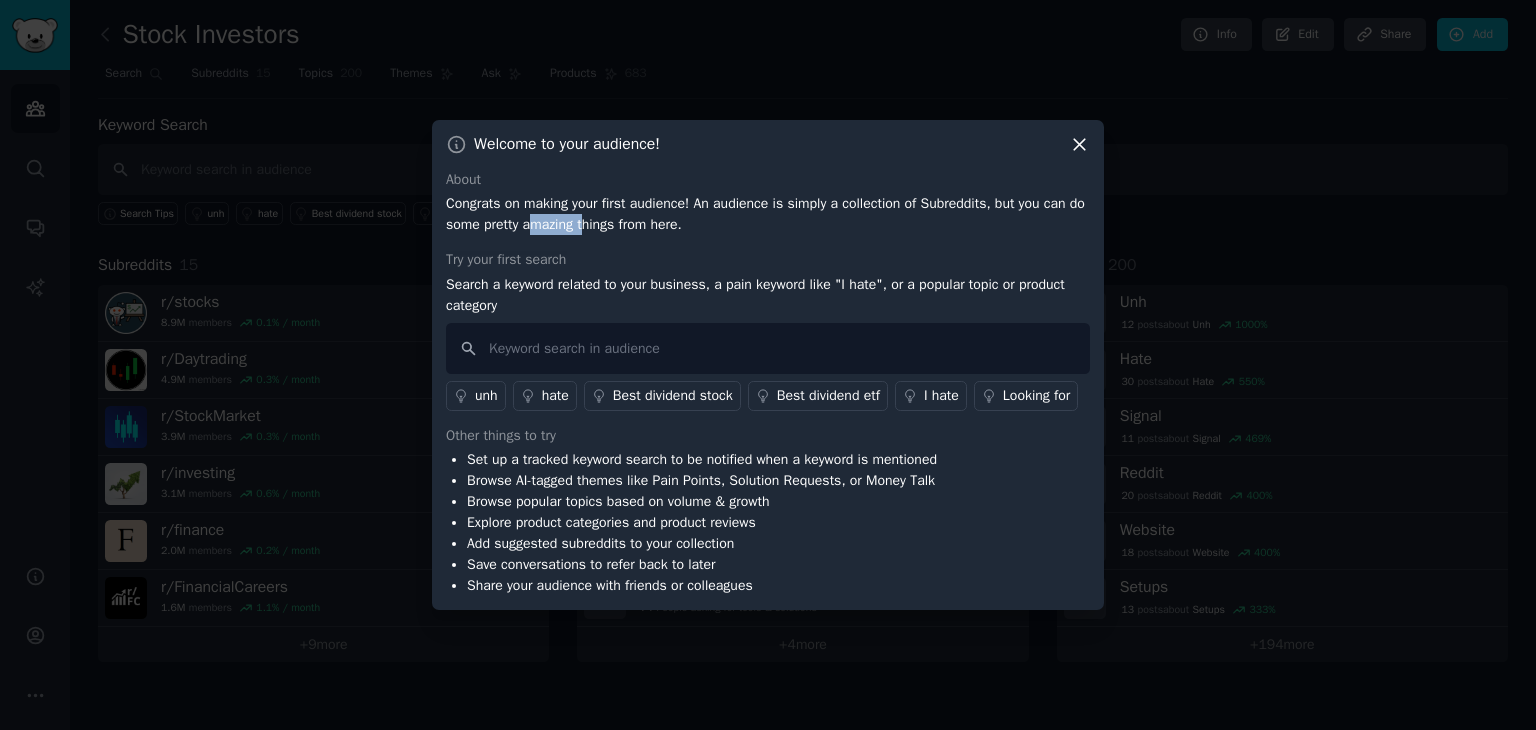 drag, startPoint x: 578, startPoint y: 221, endPoint x: 624, endPoint y: 221, distance: 46 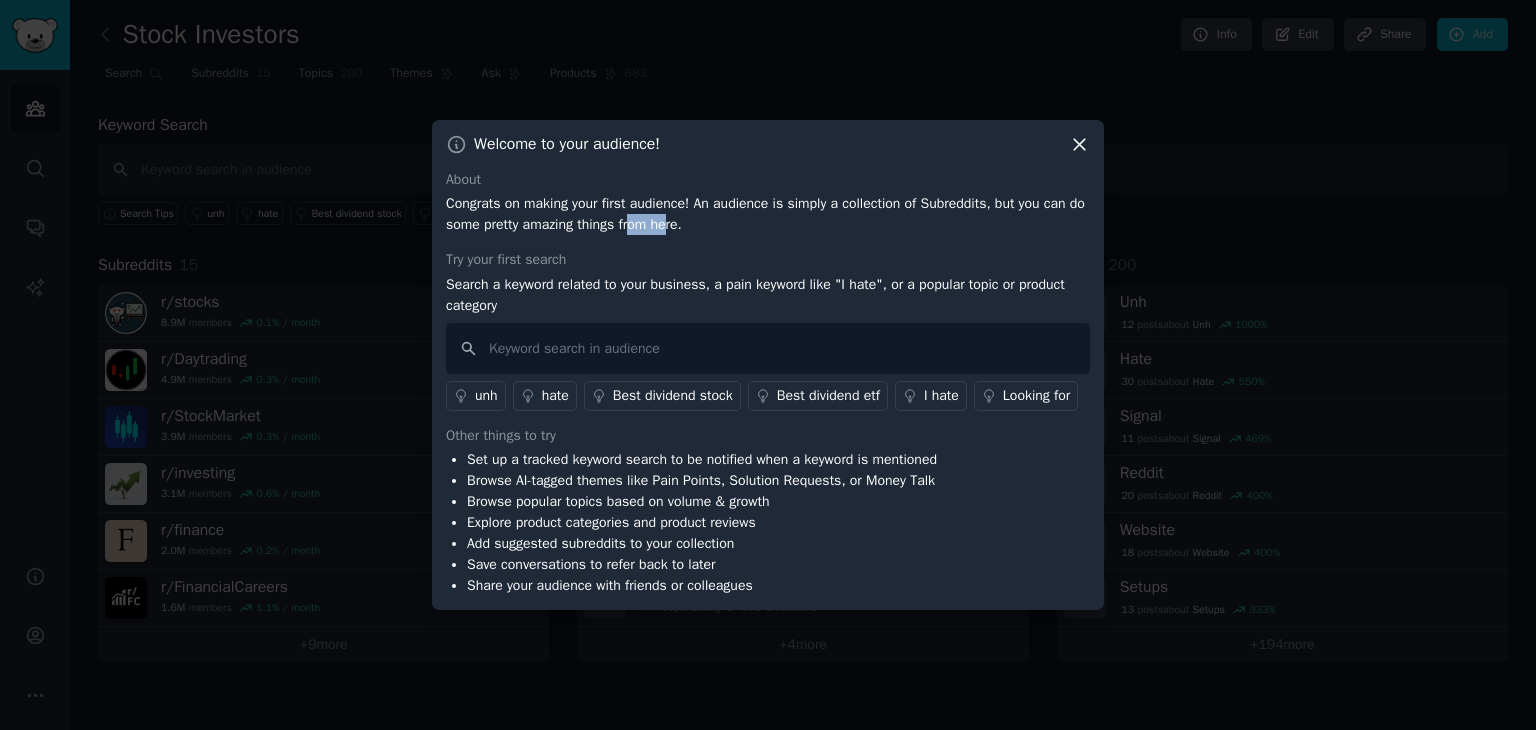 drag, startPoint x: 652, startPoint y: 221, endPoint x: 696, endPoint y: 218, distance: 44.102154 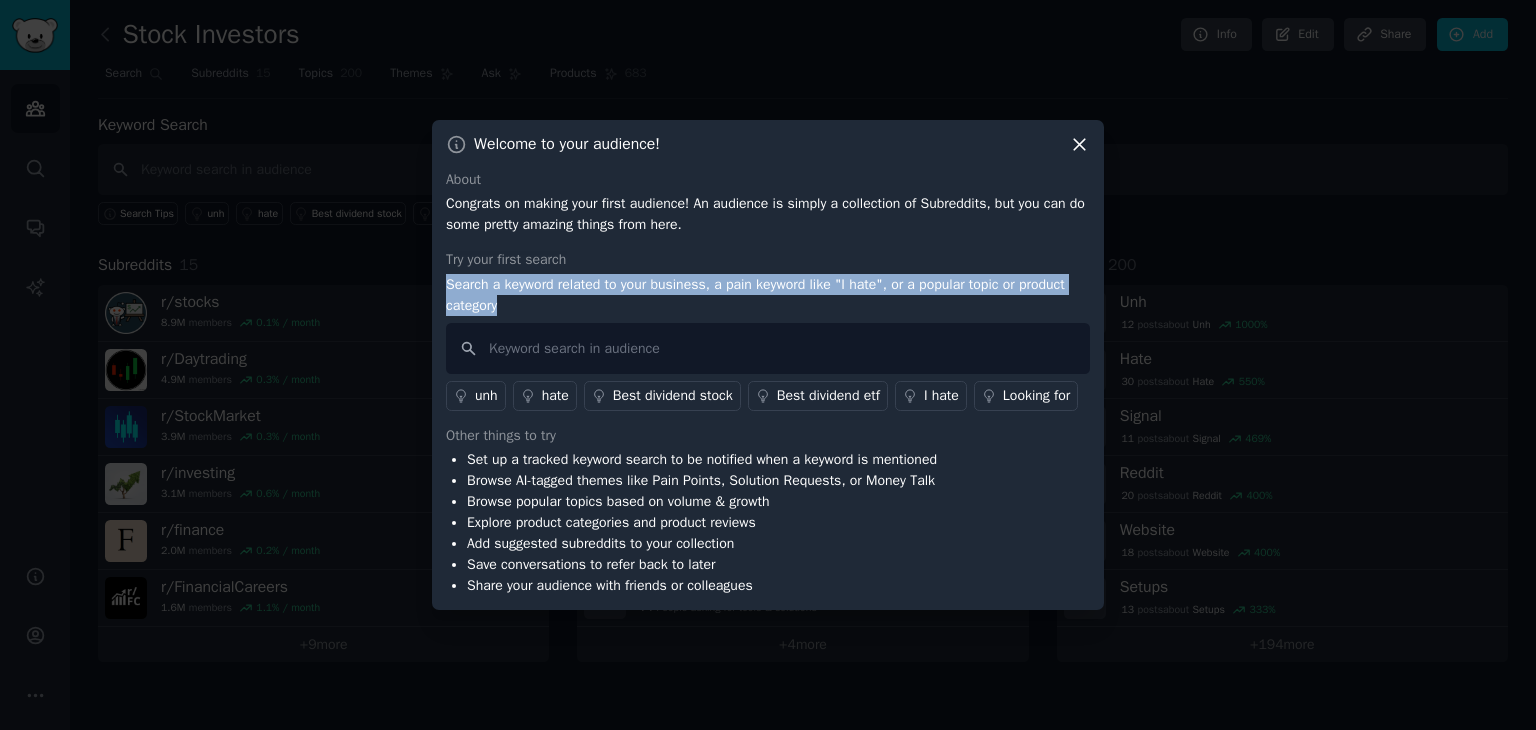 drag, startPoint x: 449, startPoint y: 279, endPoint x: 581, endPoint y: 299, distance: 133.50656 